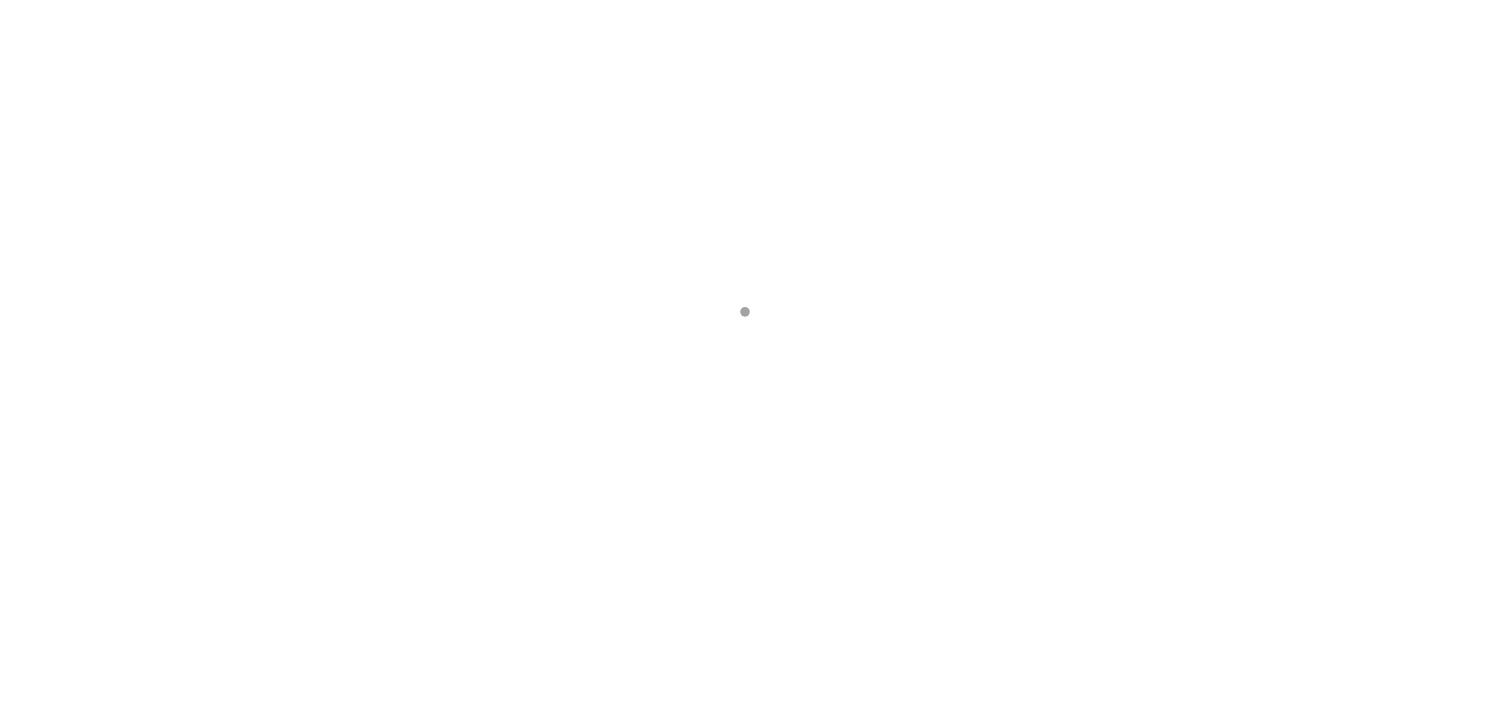 scroll, scrollTop: 0, scrollLeft: 0, axis: both 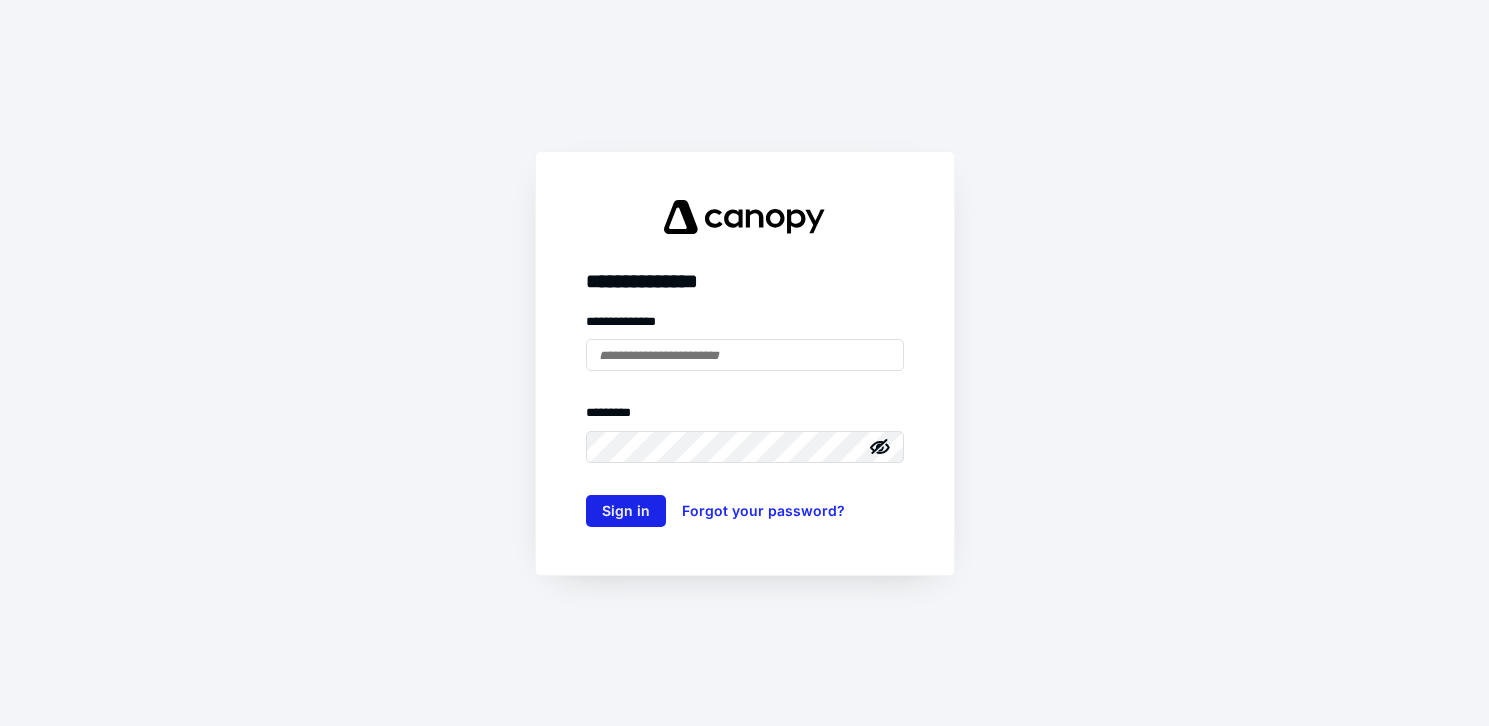 type on "**********" 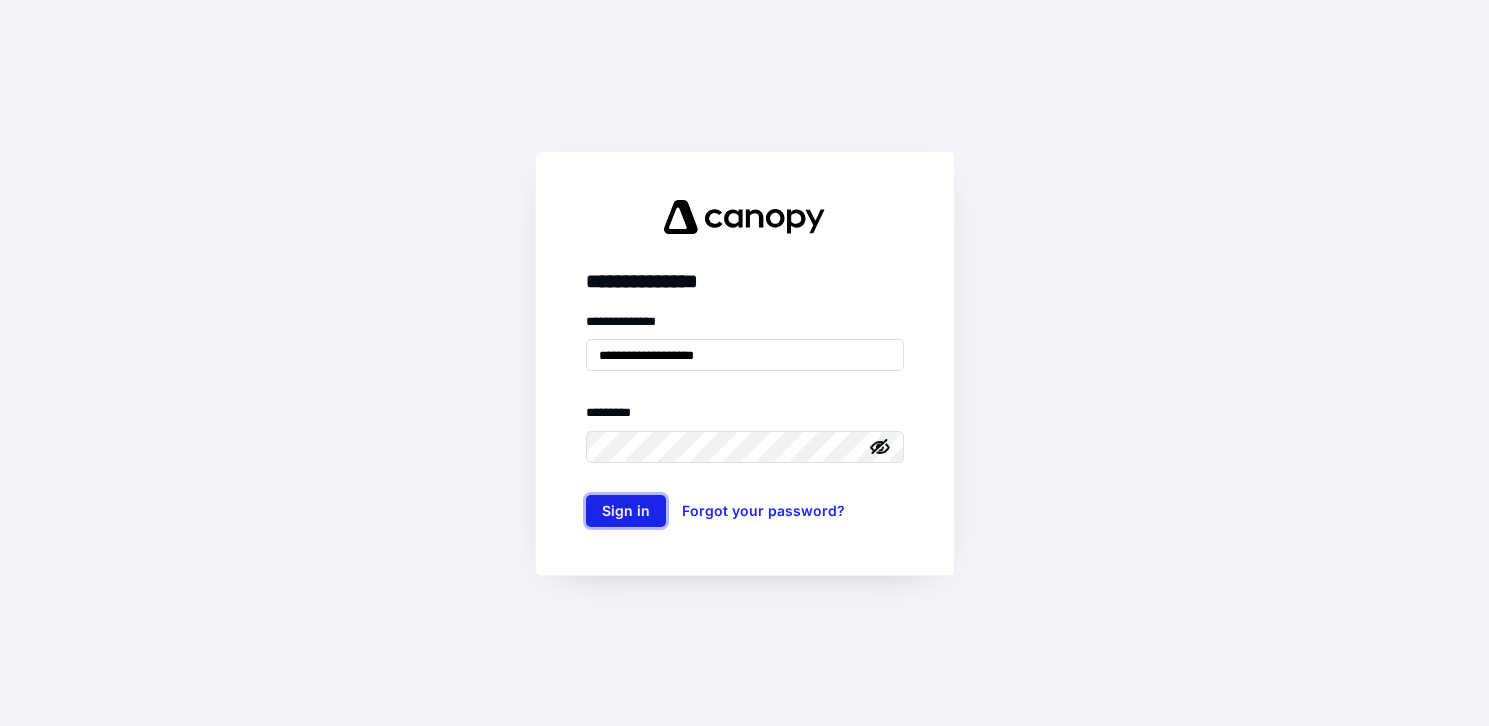 click on "Sign in" at bounding box center [626, 511] 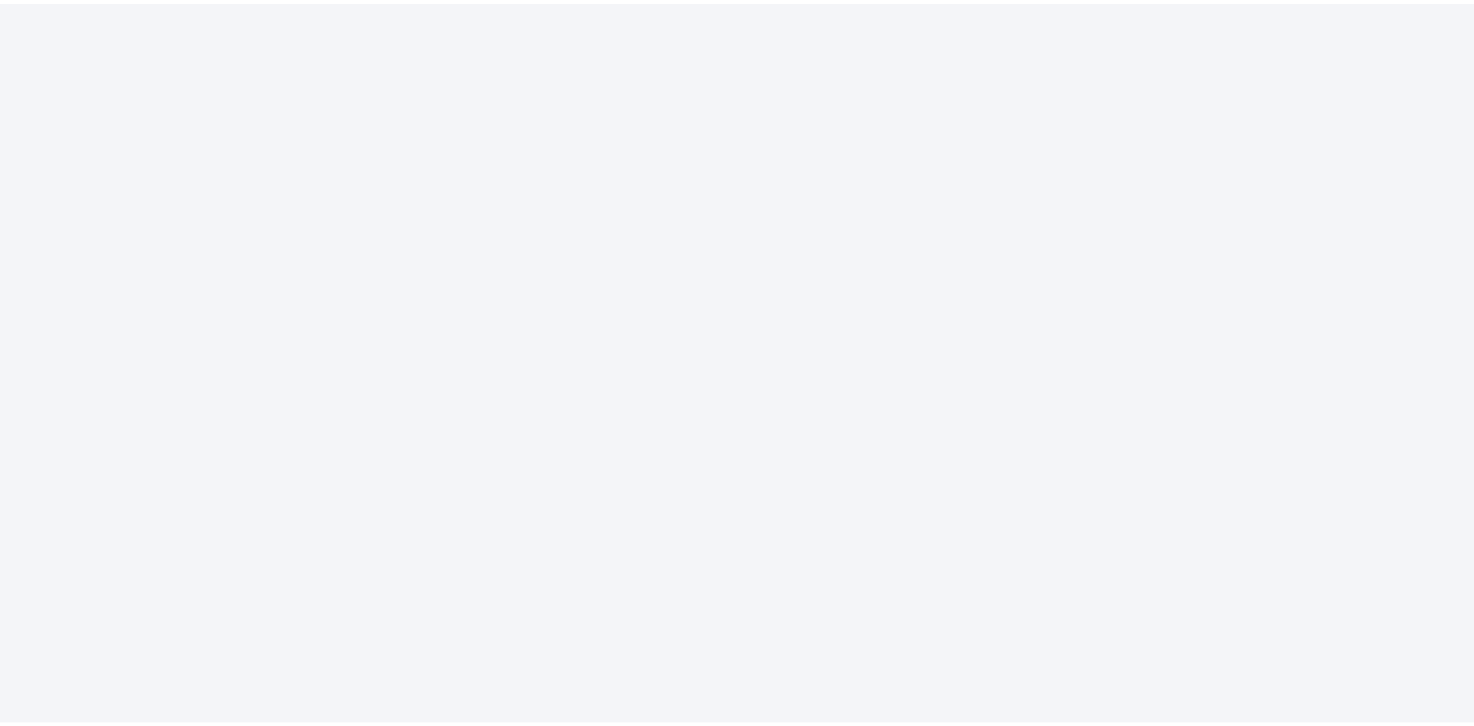 scroll, scrollTop: 0, scrollLeft: 0, axis: both 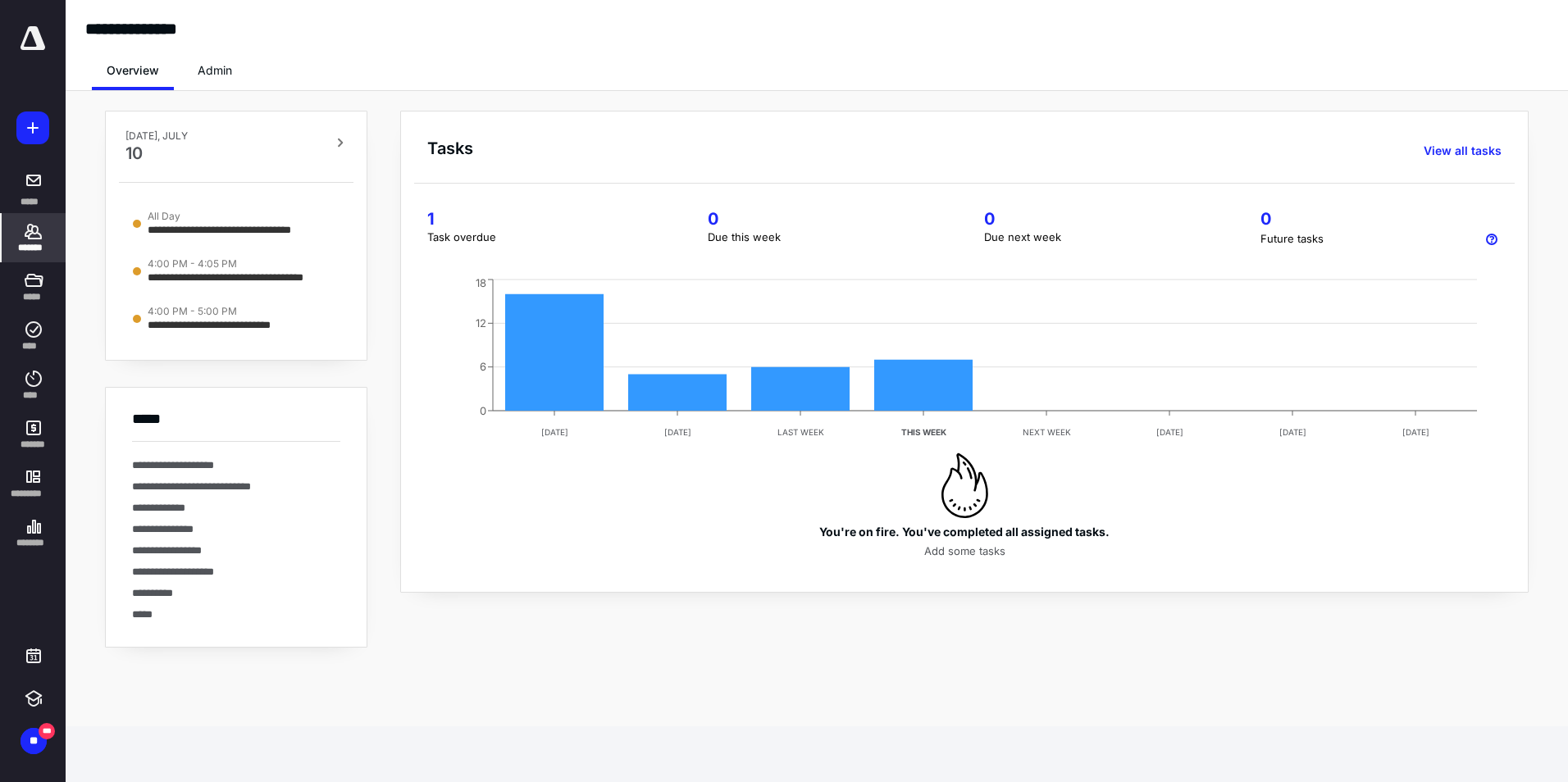 click on "*******" at bounding box center [34, 238] 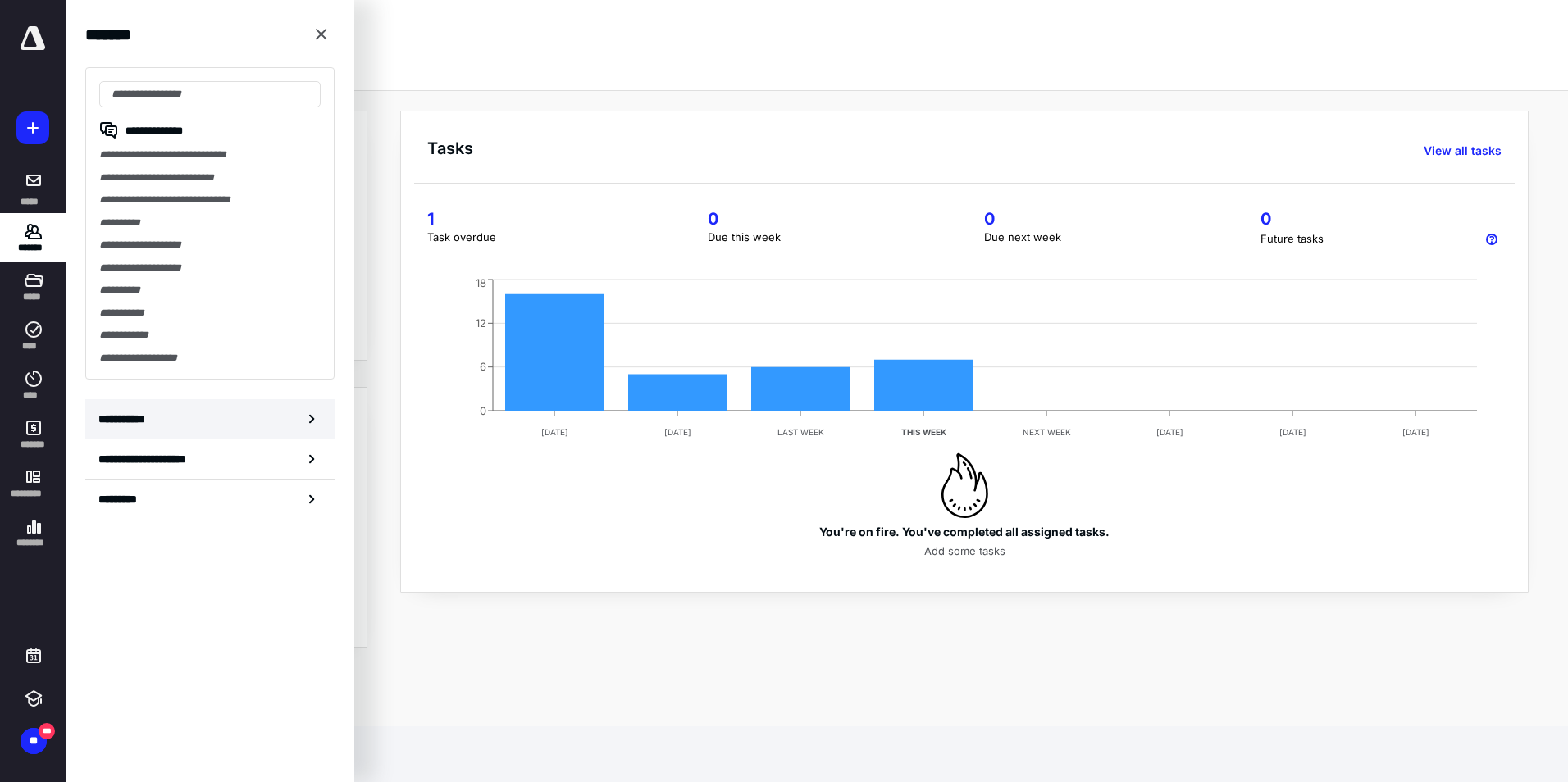 click on "**********" at bounding box center [125, 419] 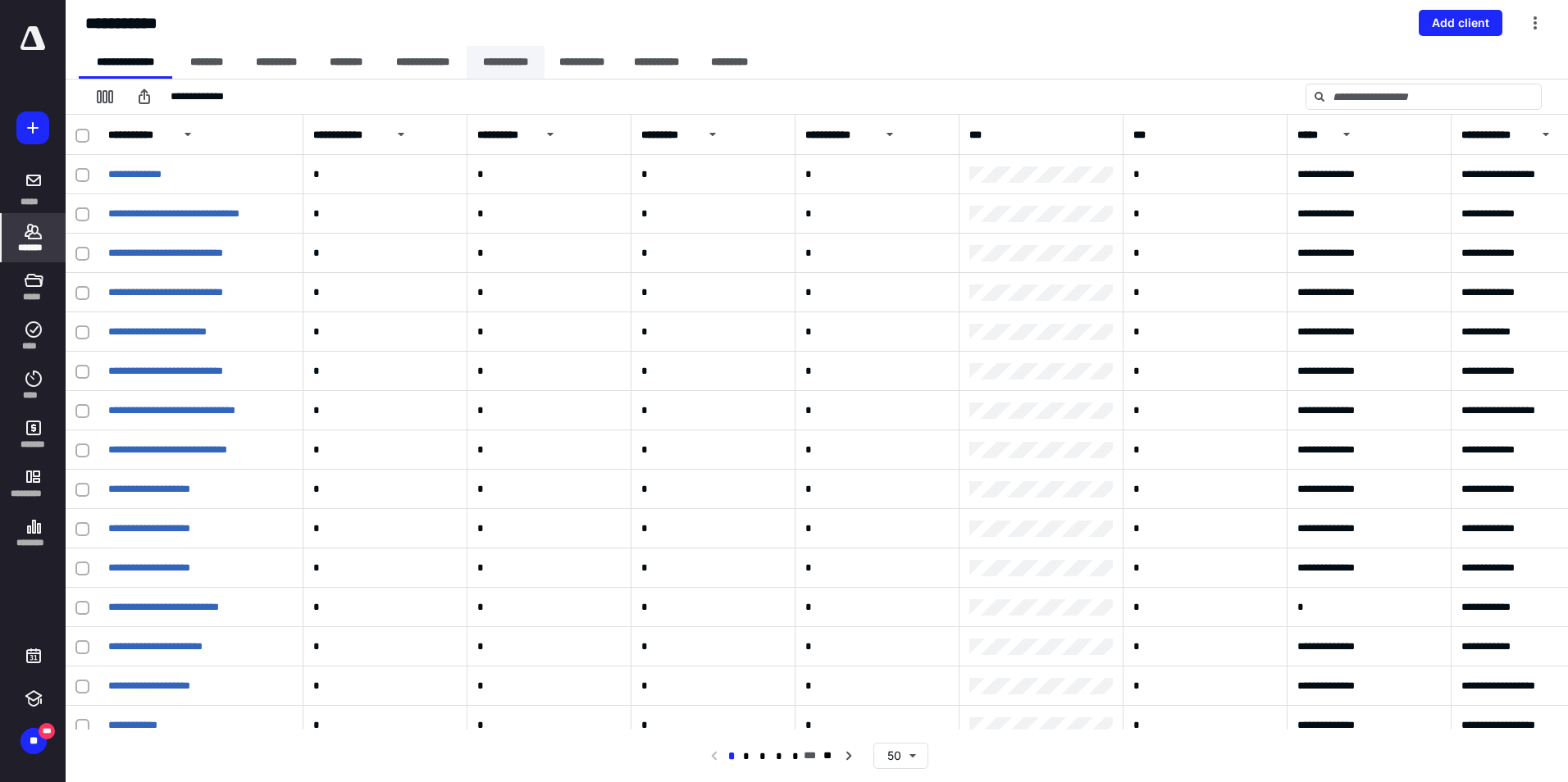click on "**********" at bounding box center (505, 62) 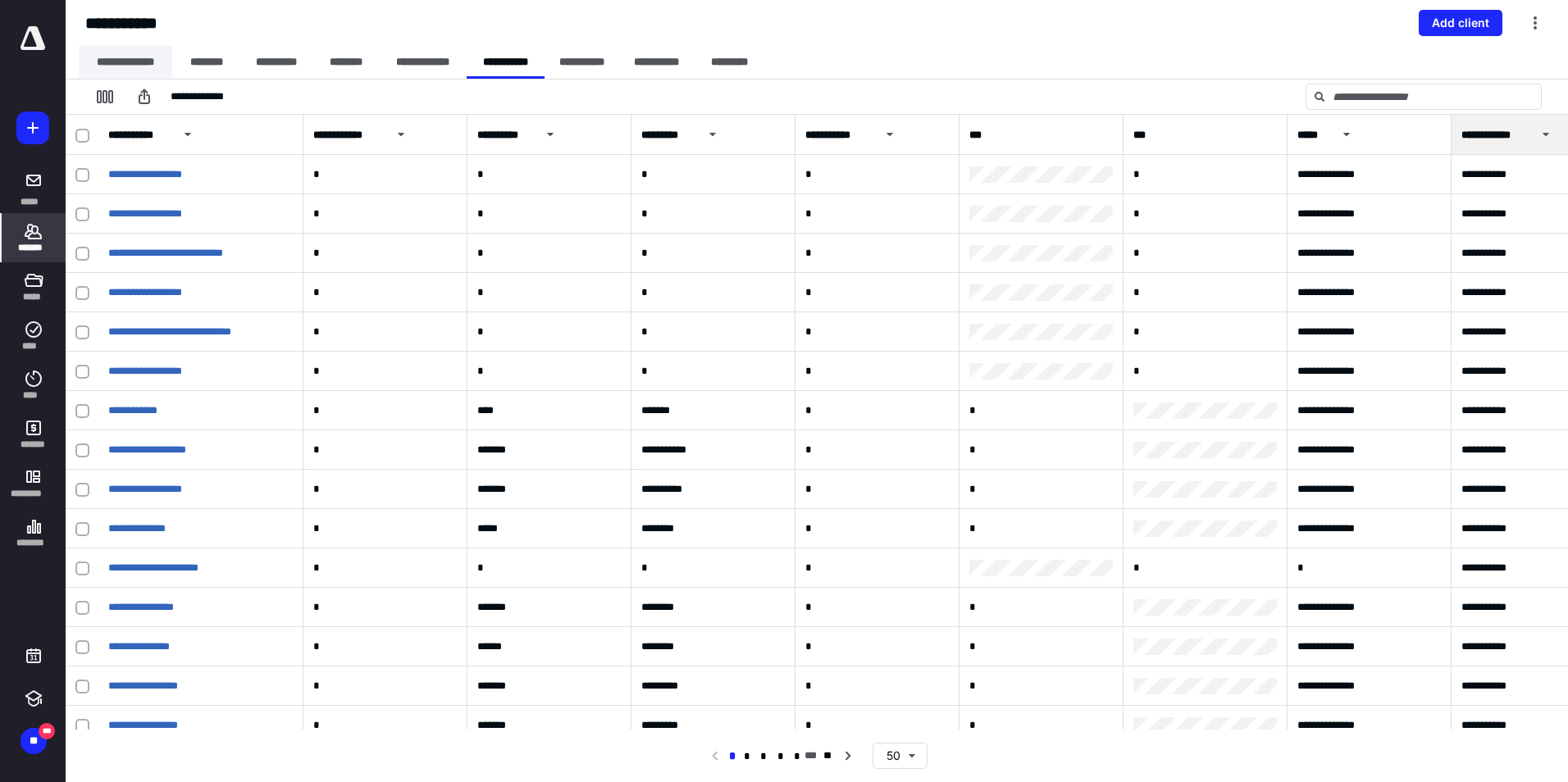 click on "**********" at bounding box center (125, 62) 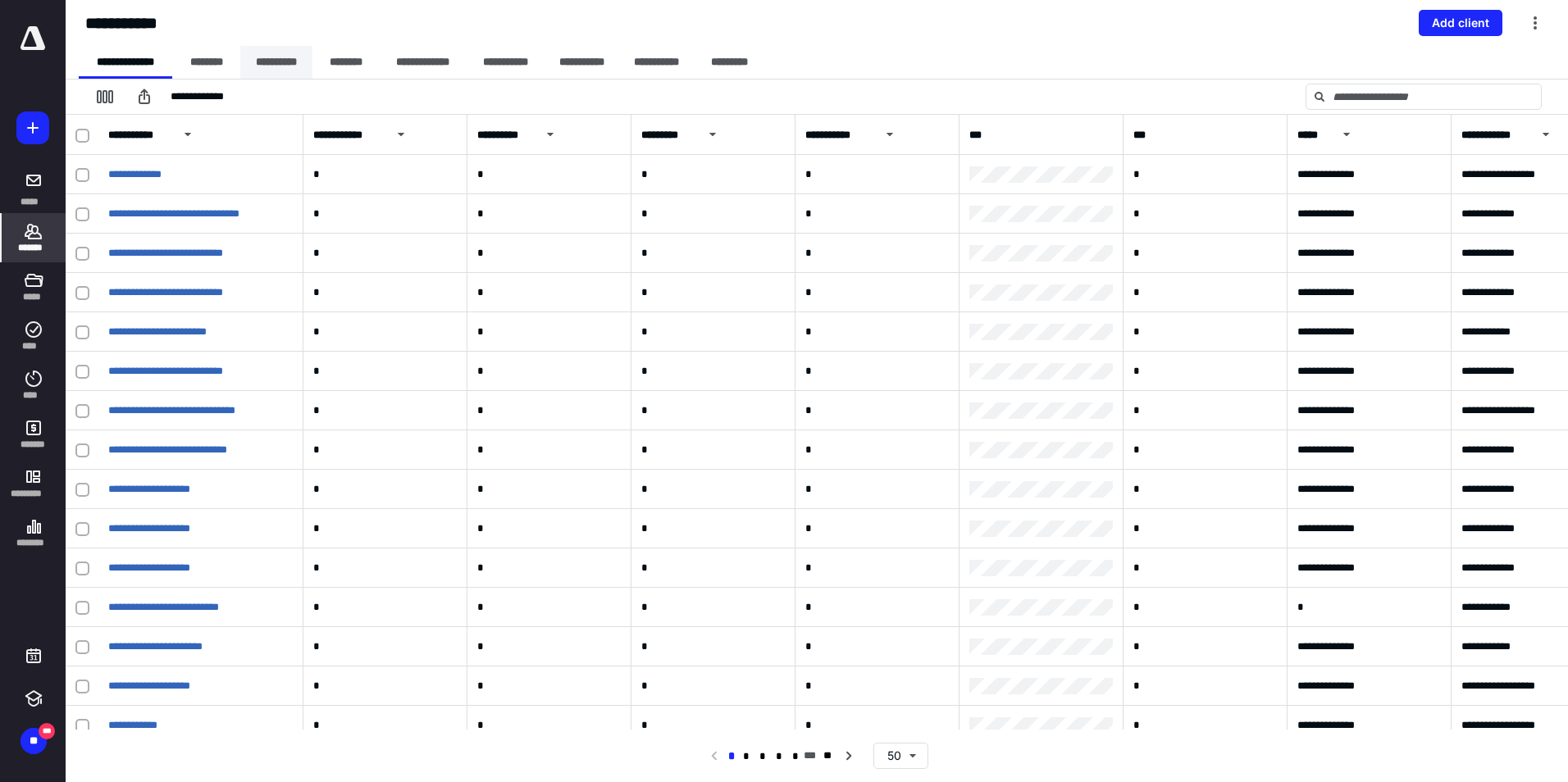 click on "**********" at bounding box center (276, 62) 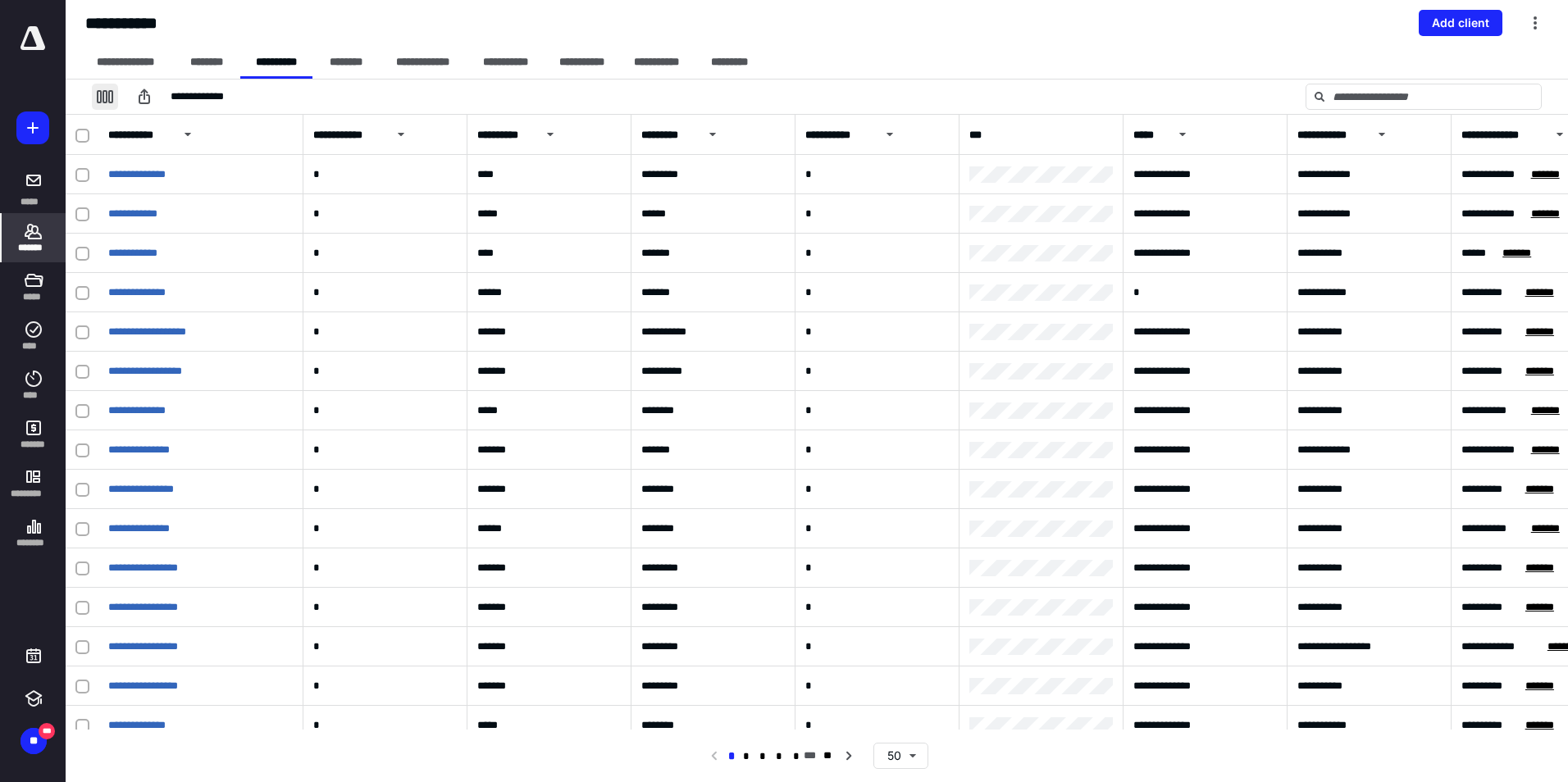 click at bounding box center [105, 97] 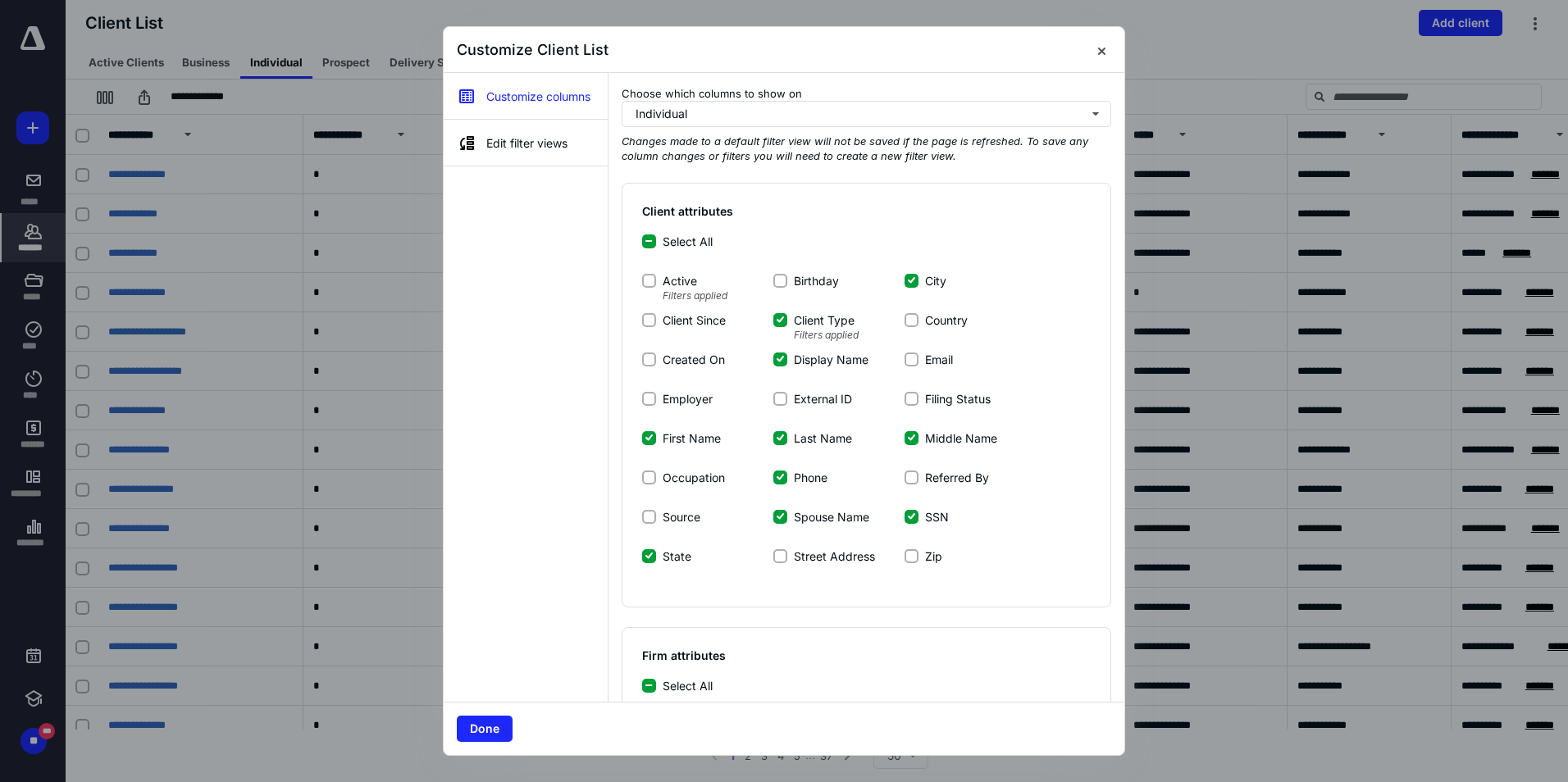 click on "City" at bounding box center (911, 280) 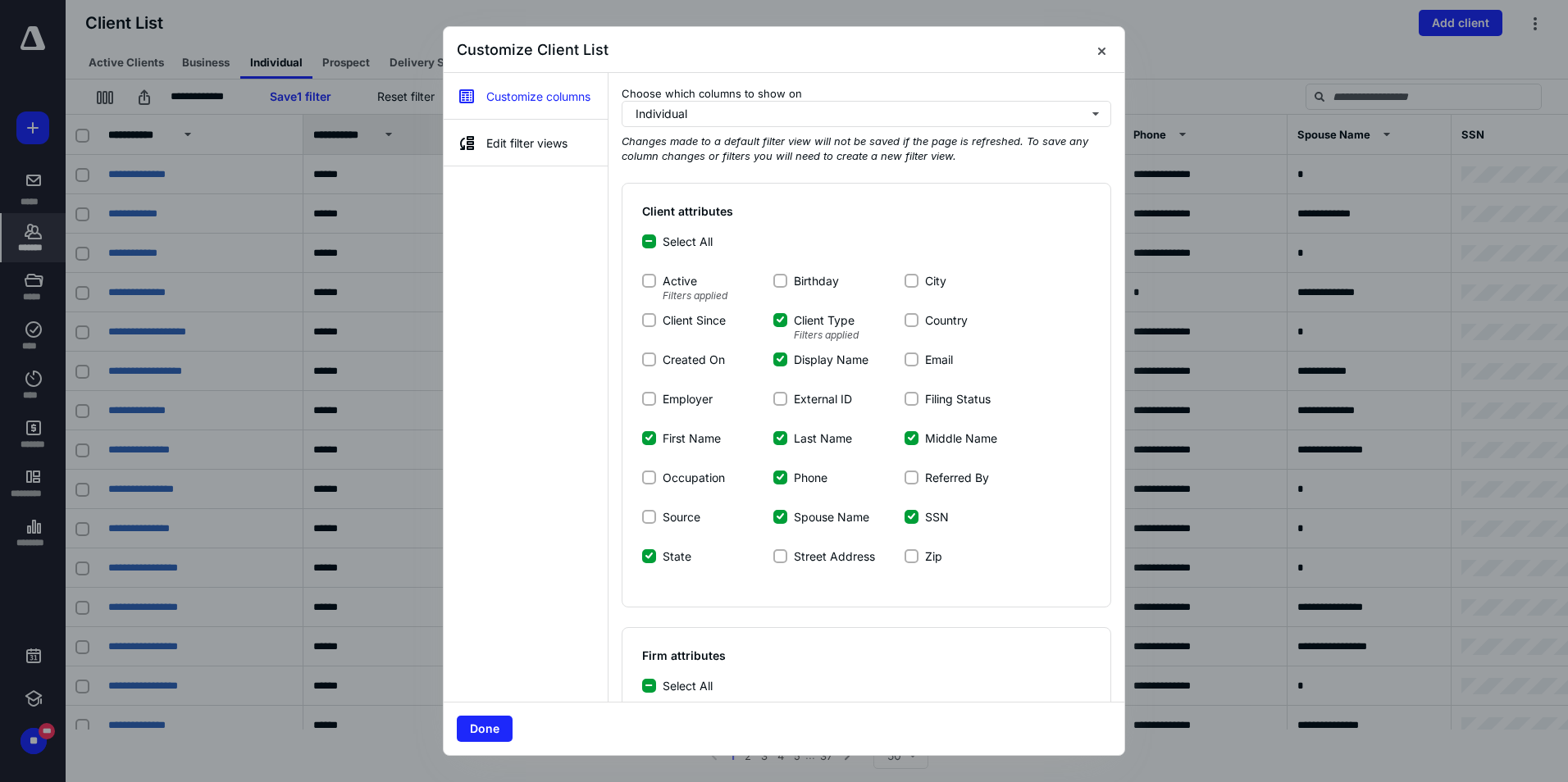 click 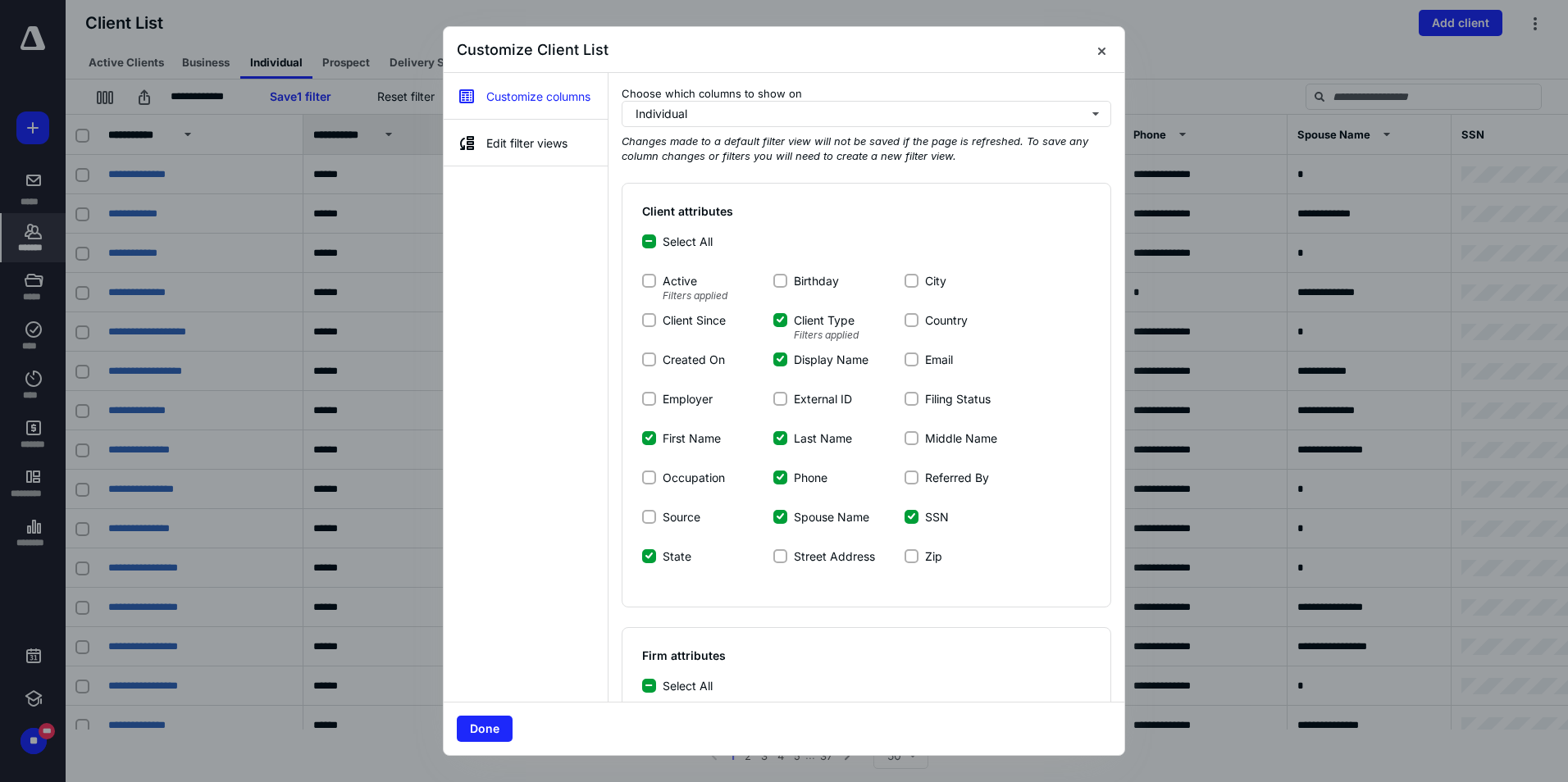 click on "Last Name" at bounding box center (780, 438) 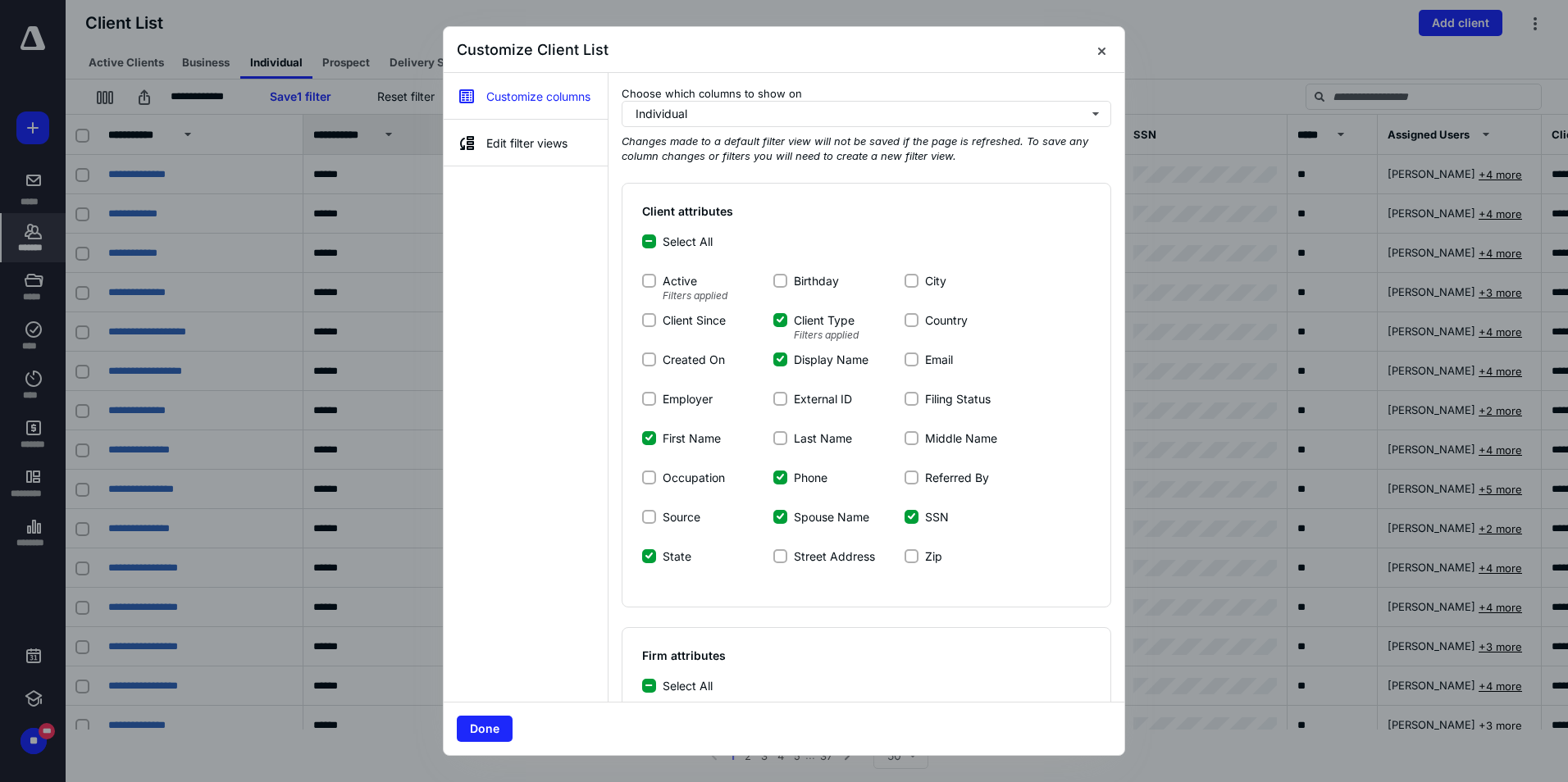 click 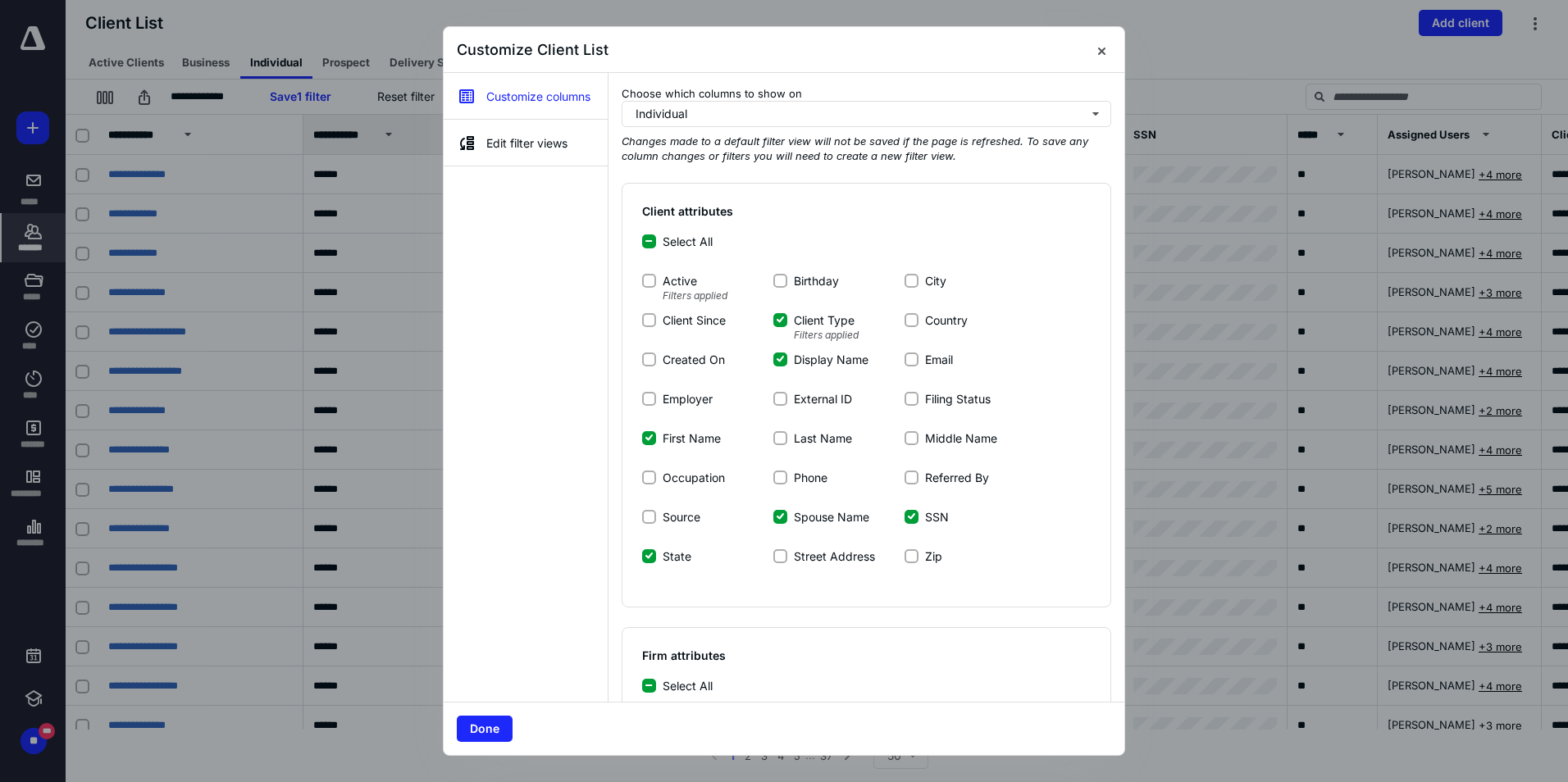 click on "Spouse Name" at bounding box center [780, 516] 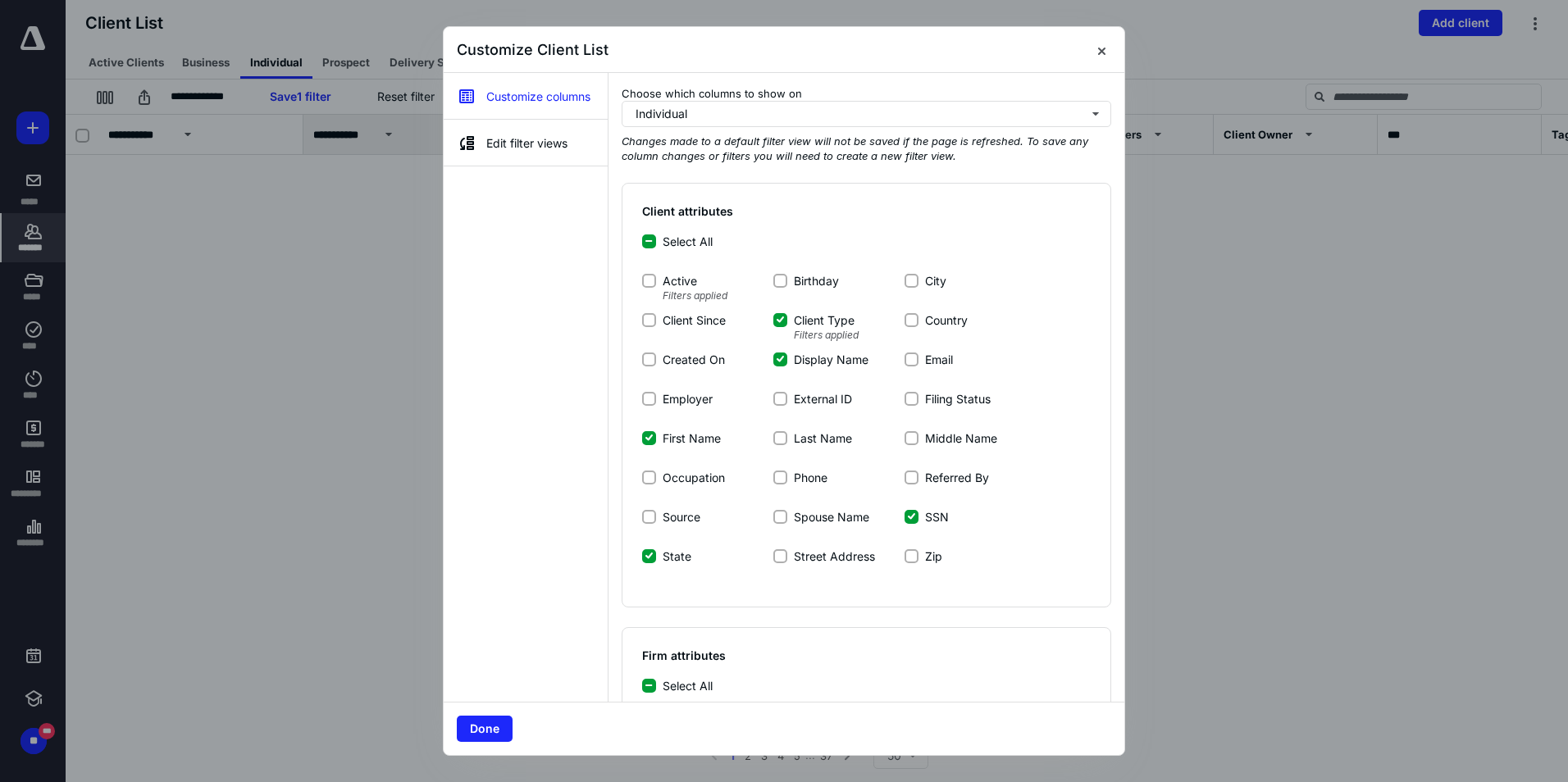 click on "SSN" at bounding box center (911, 516) 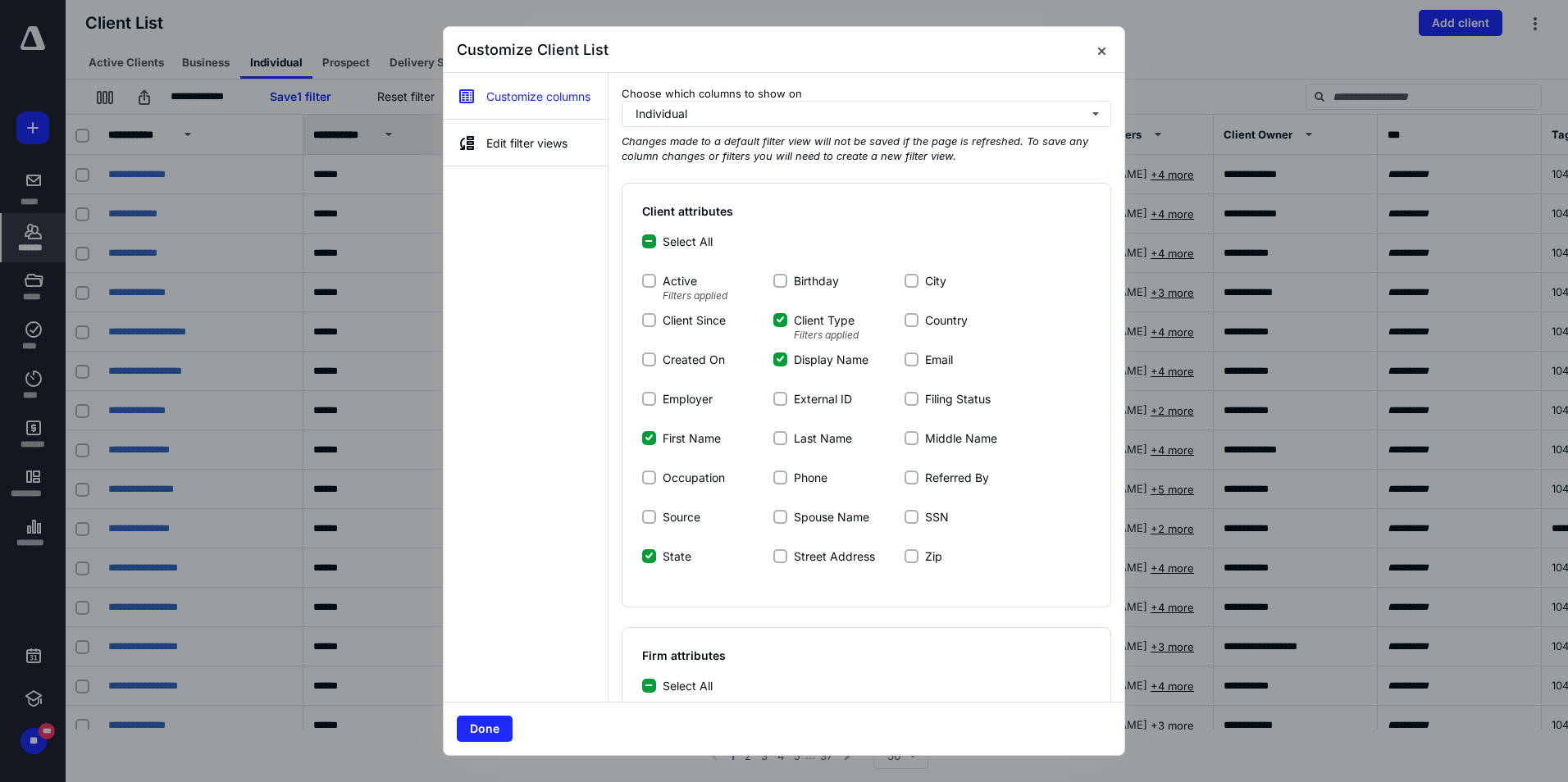 click 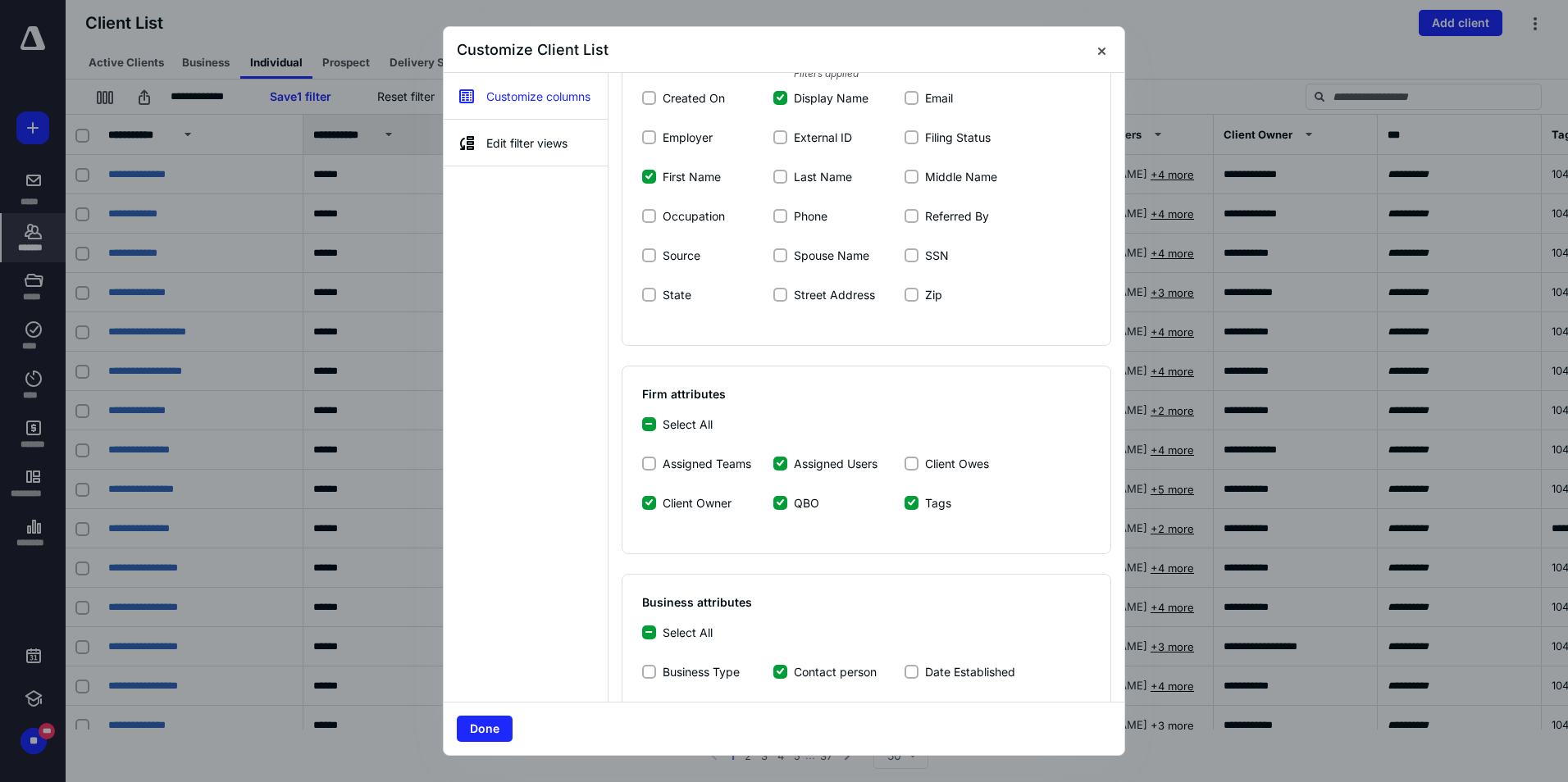 scroll, scrollTop: 328, scrollLeft: 0, axis: vertical 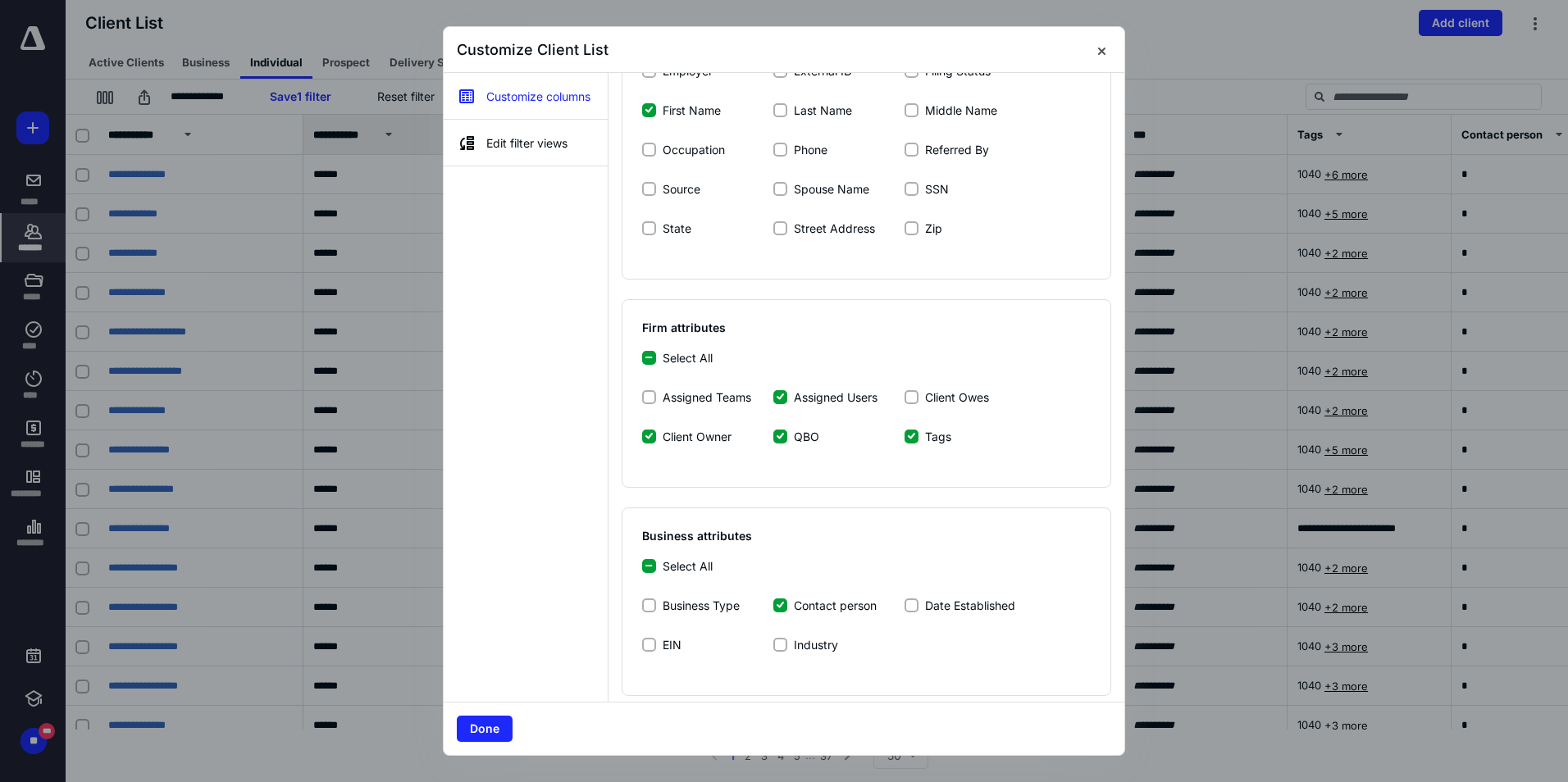 click 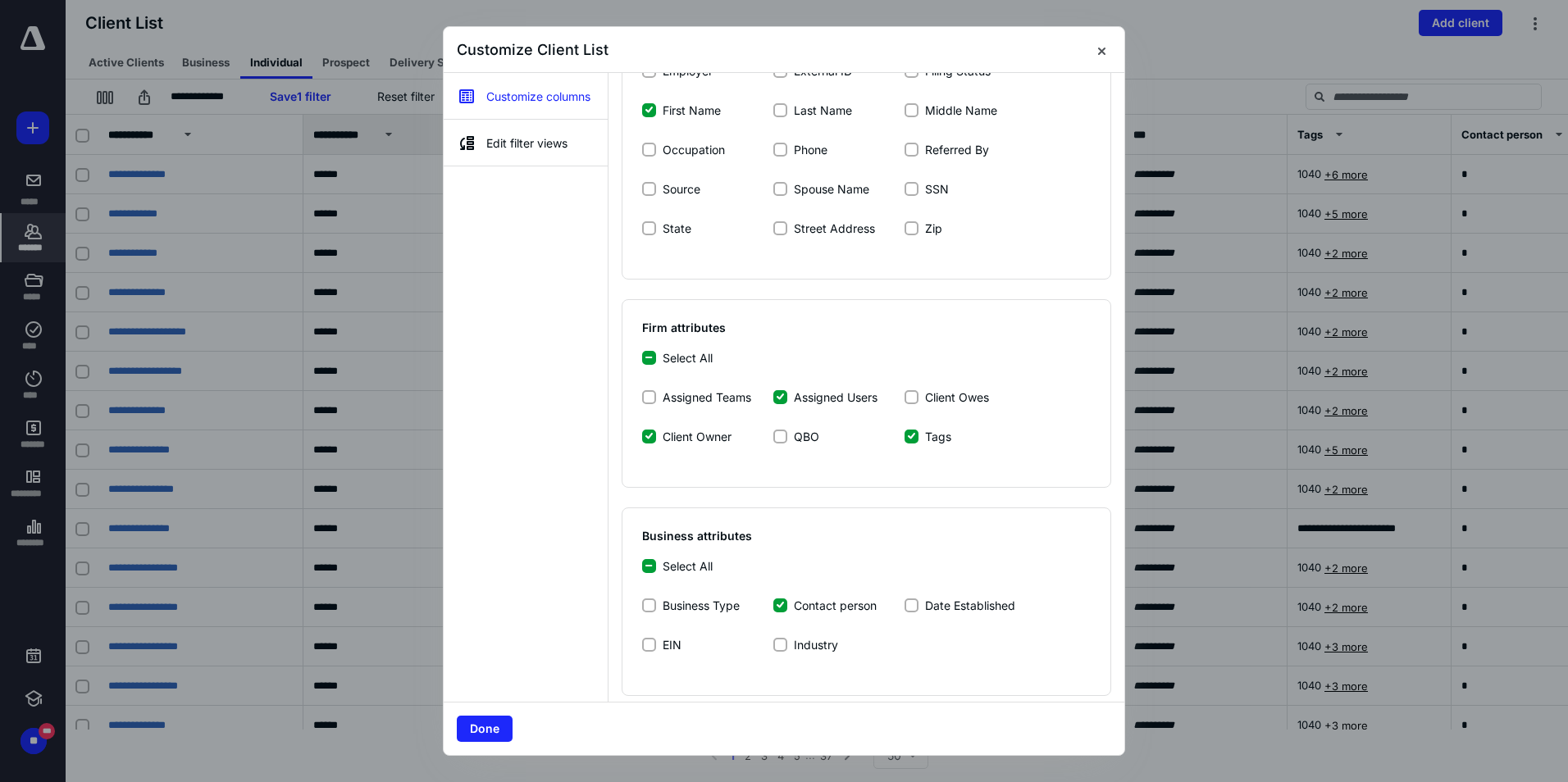 click 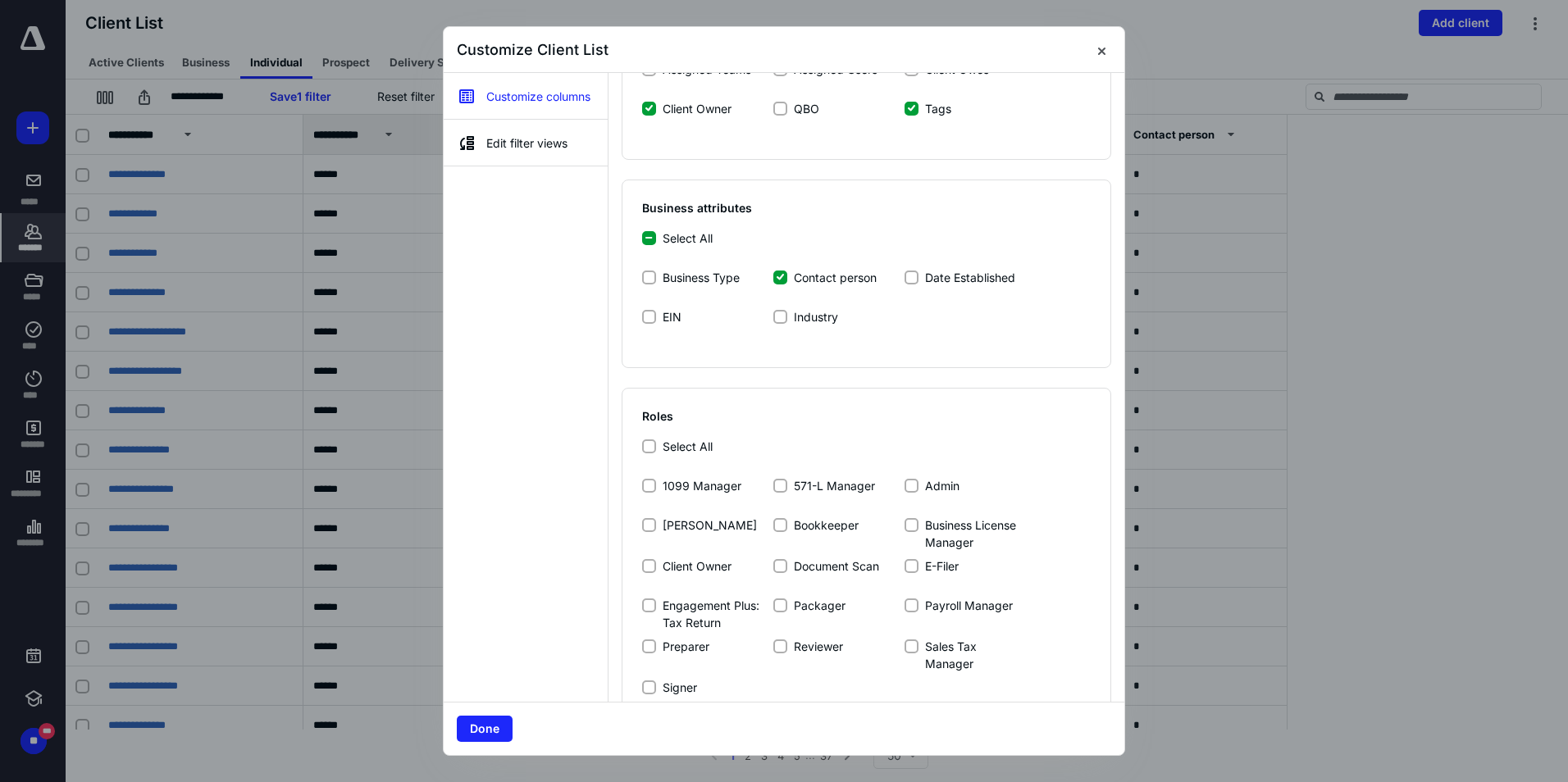 scroll, scrollTop: 706, scrollLeft: 0, axis: vertical 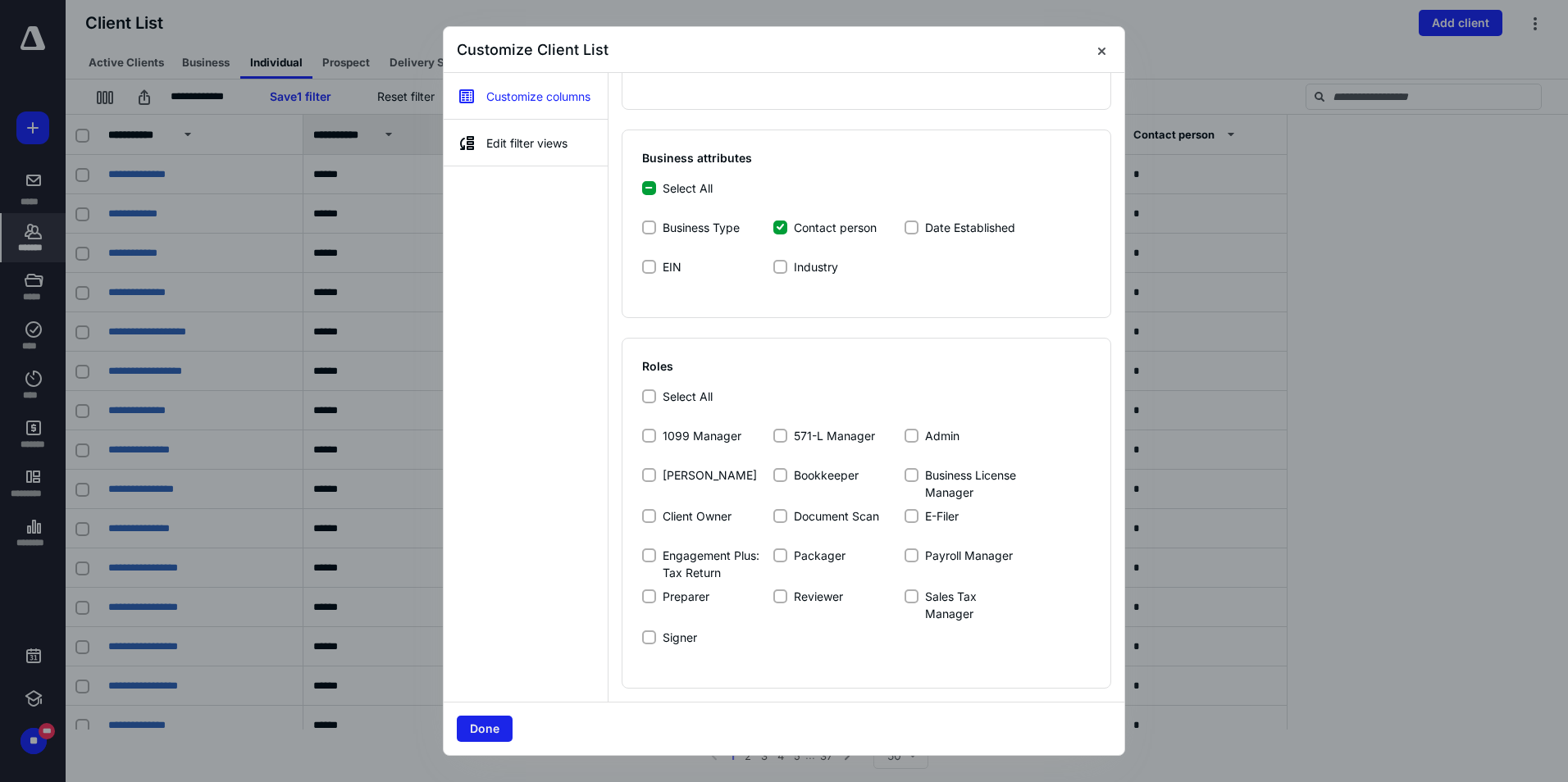 click on "Done" at bounding box center (485, 729) 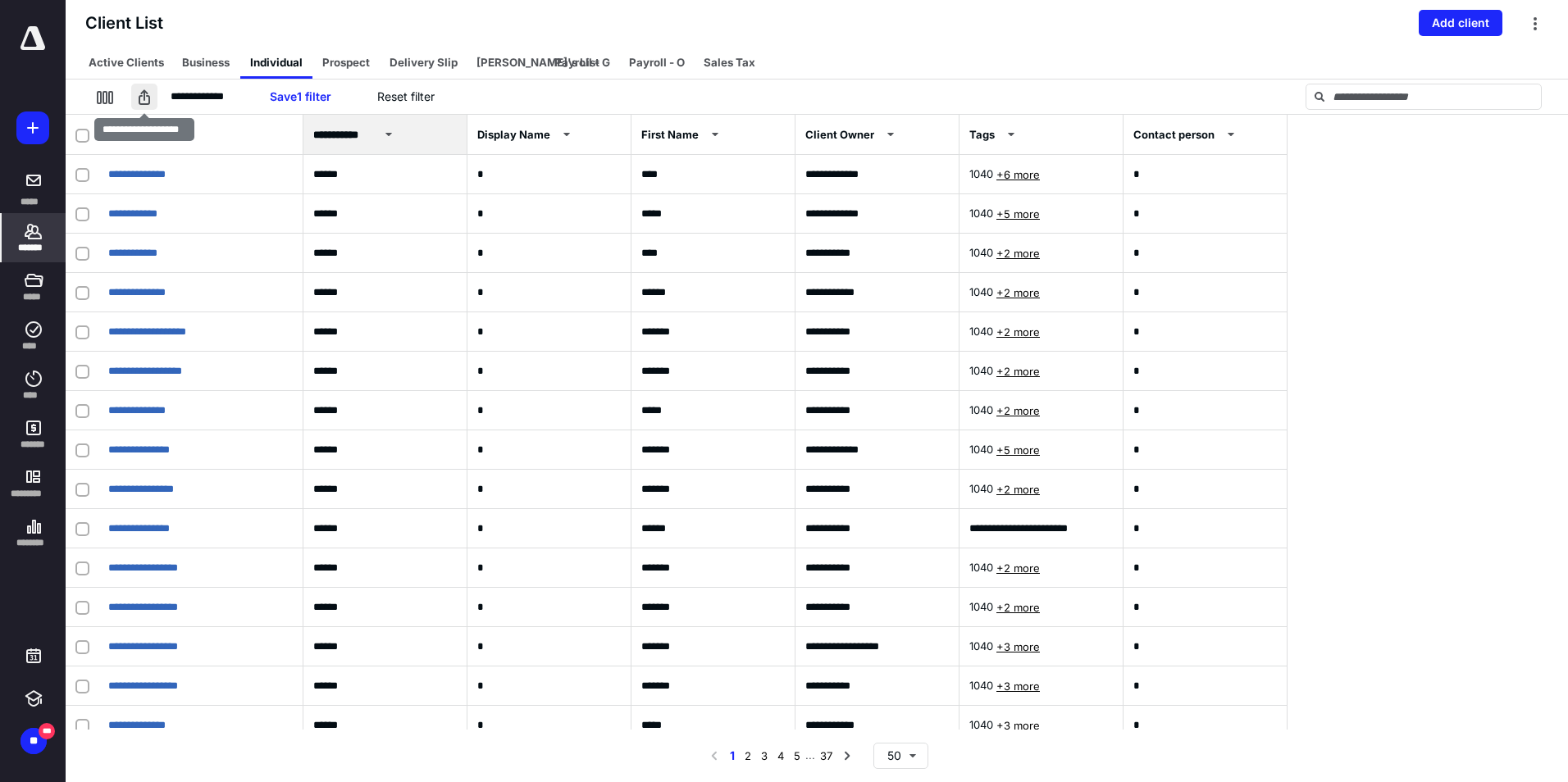 click at bounding box center [144, 97] 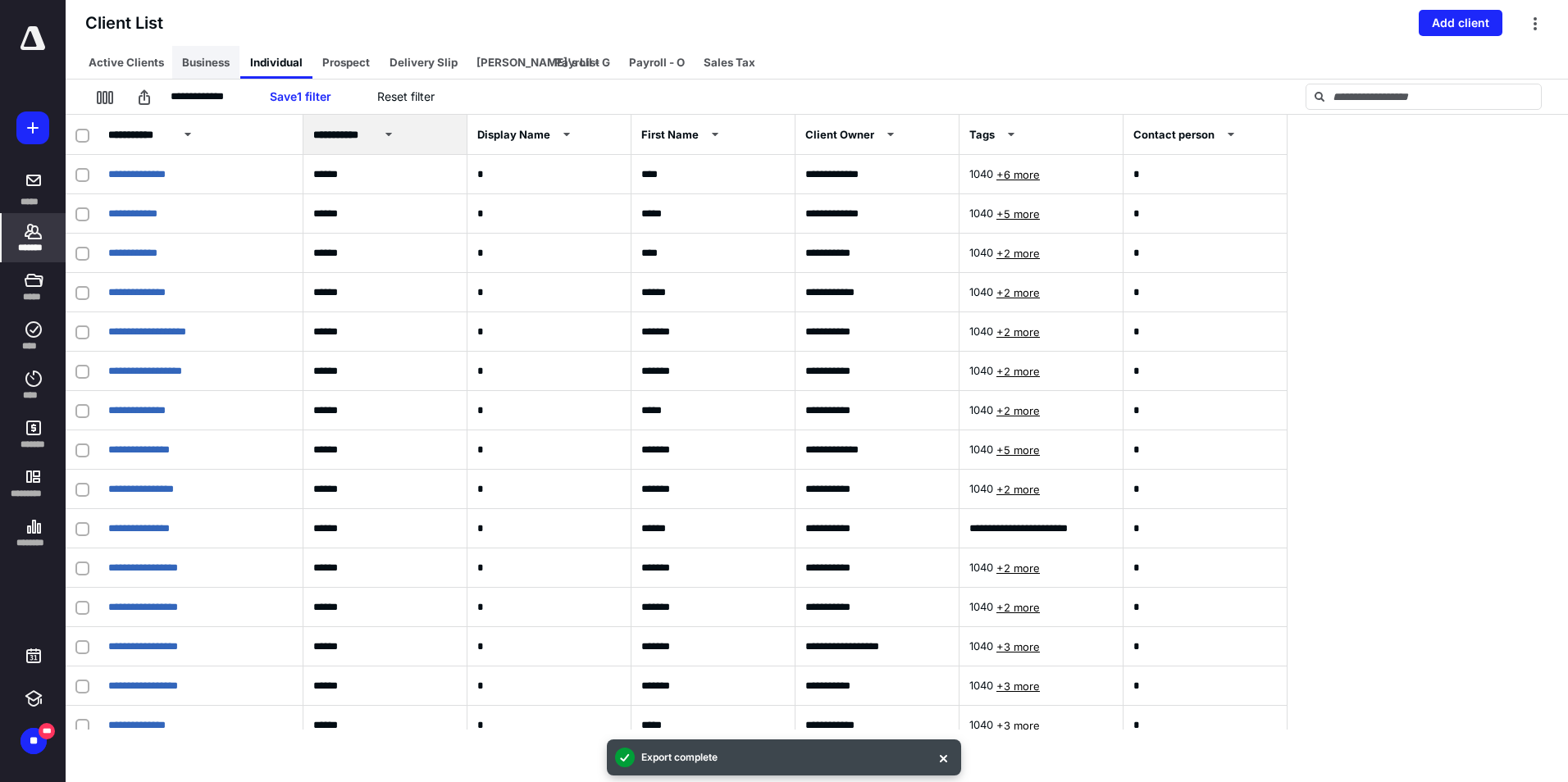 click on "Business" at bounding box center (206, 62) 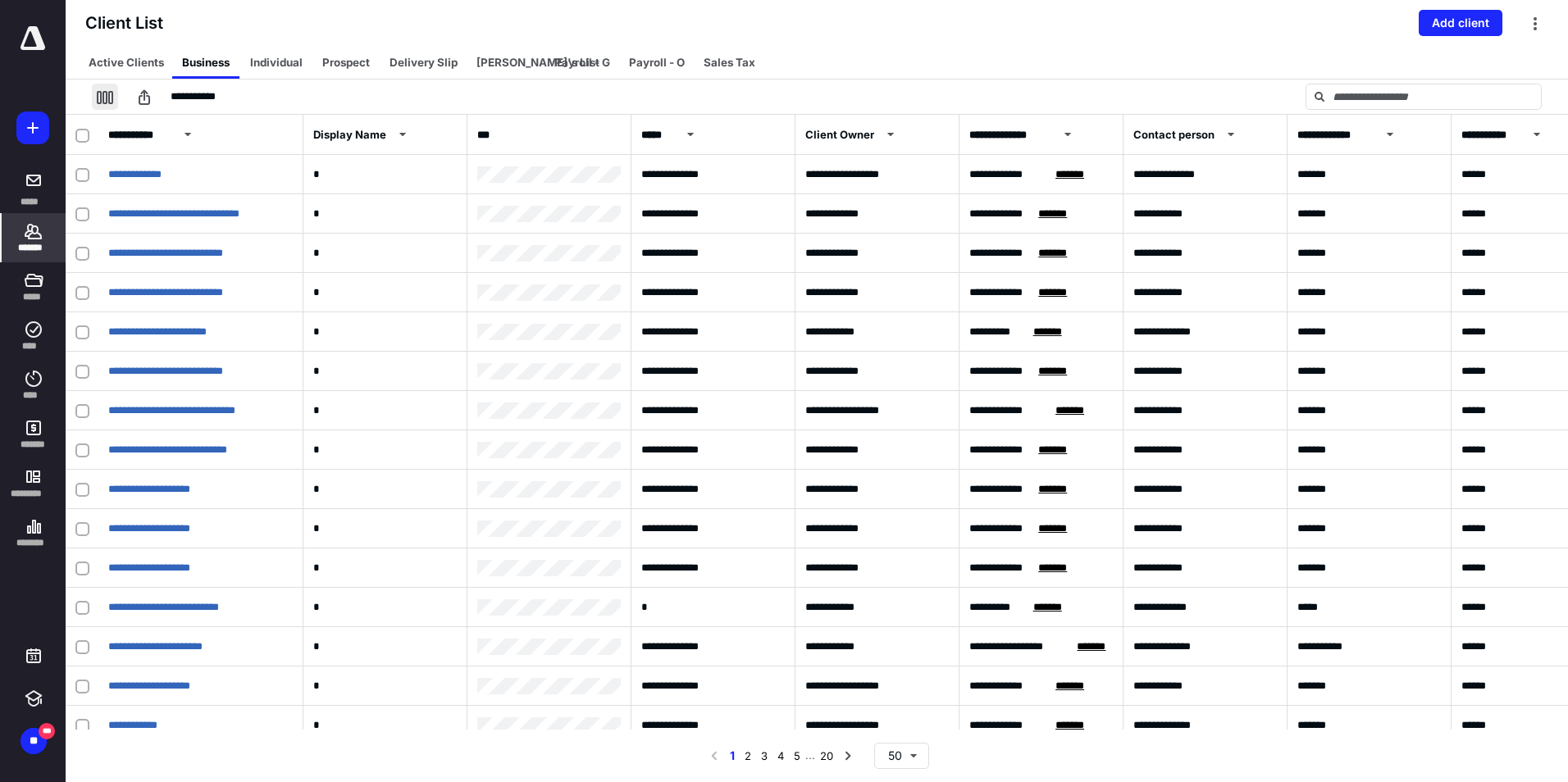 click at bounding box center [105, 97] 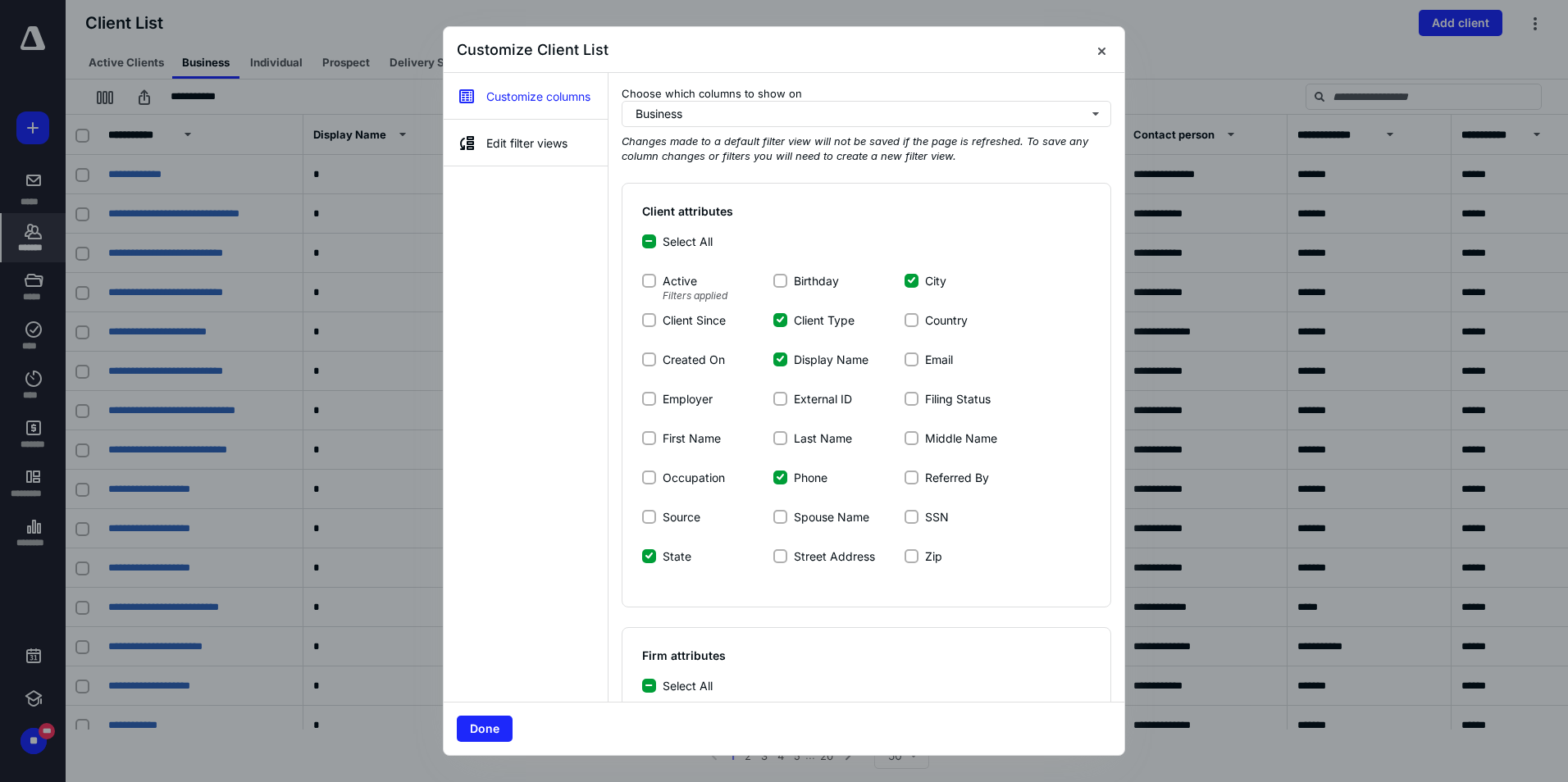 click at bounding box center [911, 280] 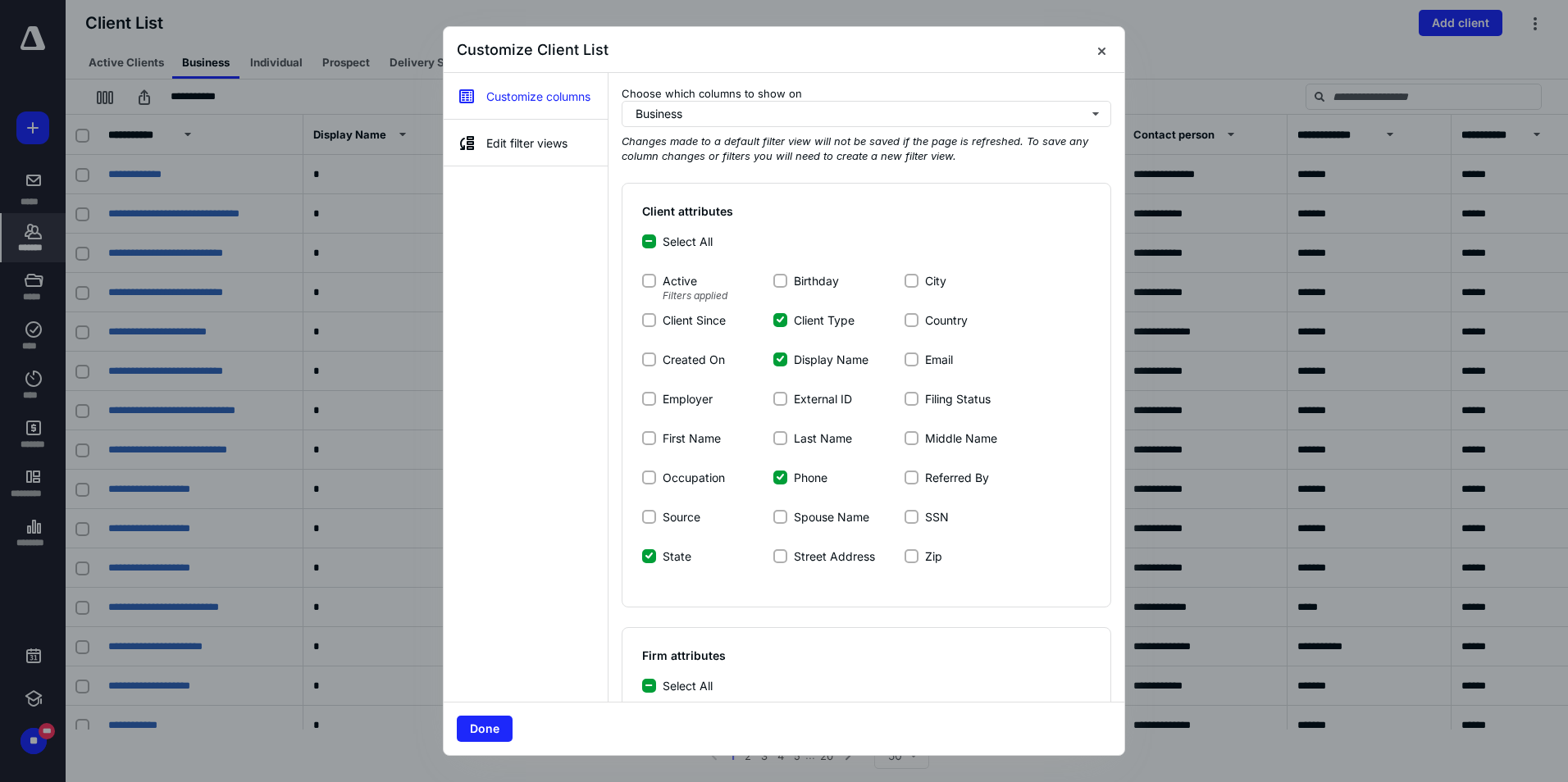 click on "Phone" at bounding box center [780, 477] 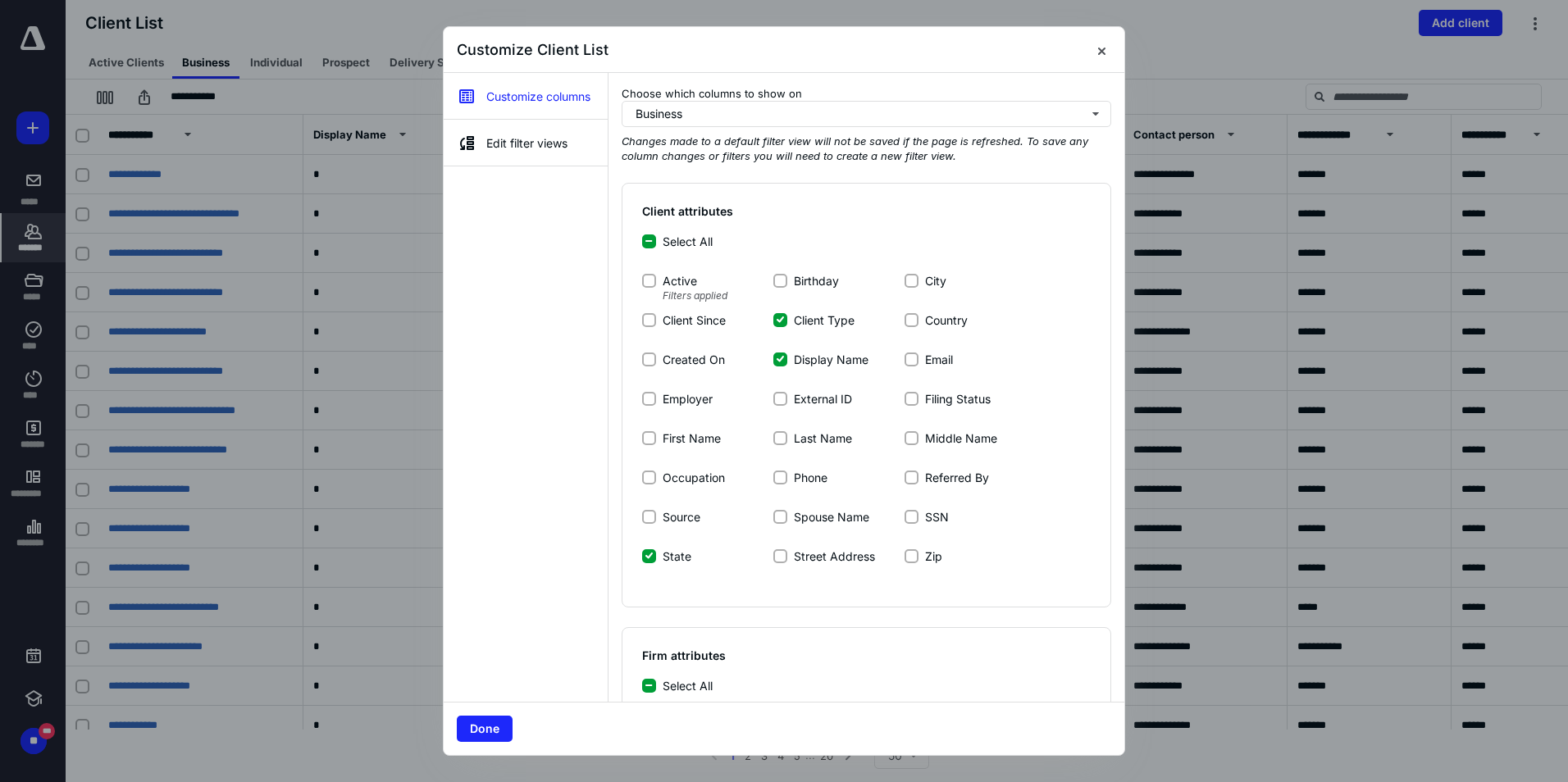 click 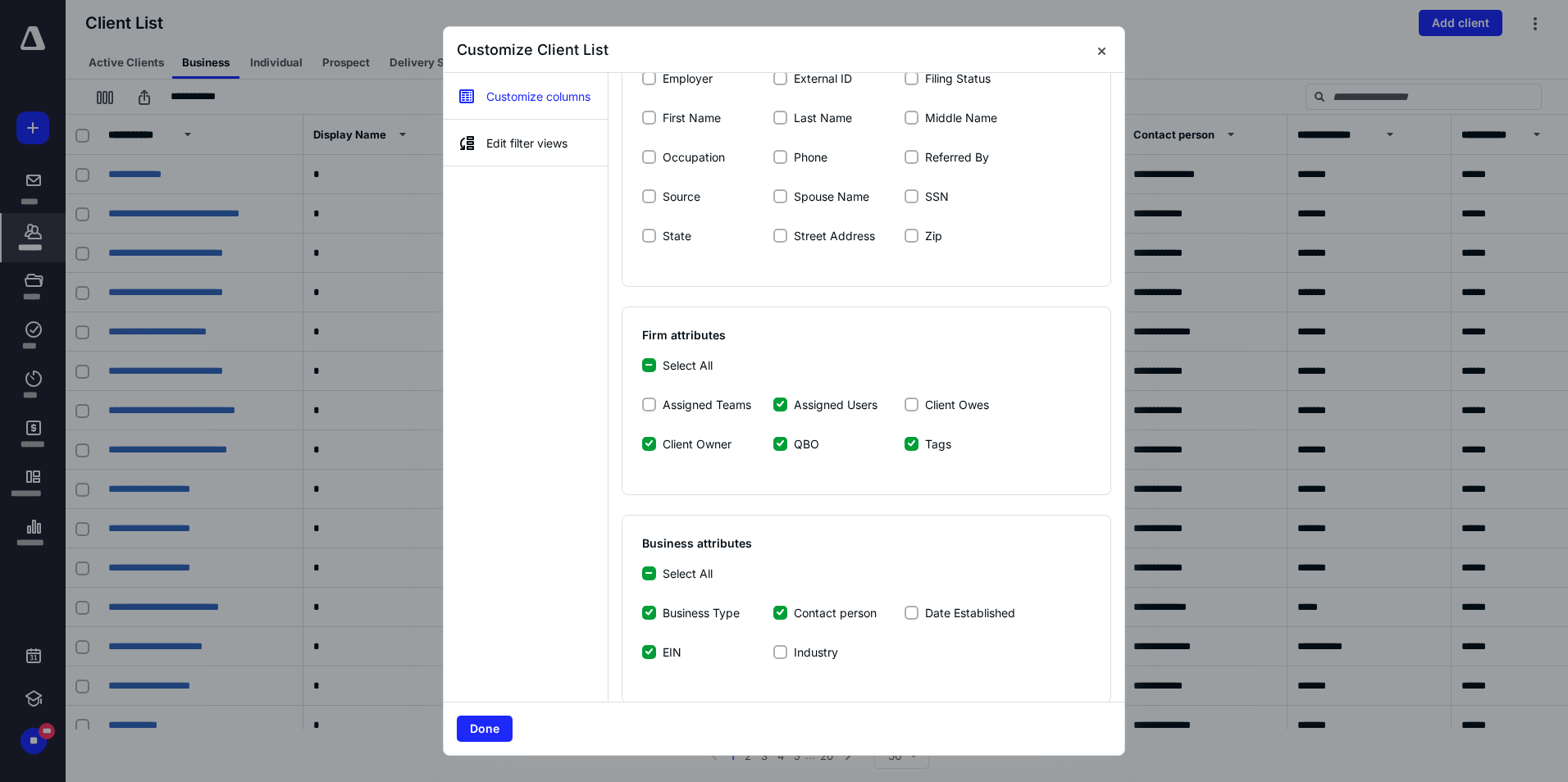 scroll, scrollTop: 328, scrollLeft: 0, axis: vertical 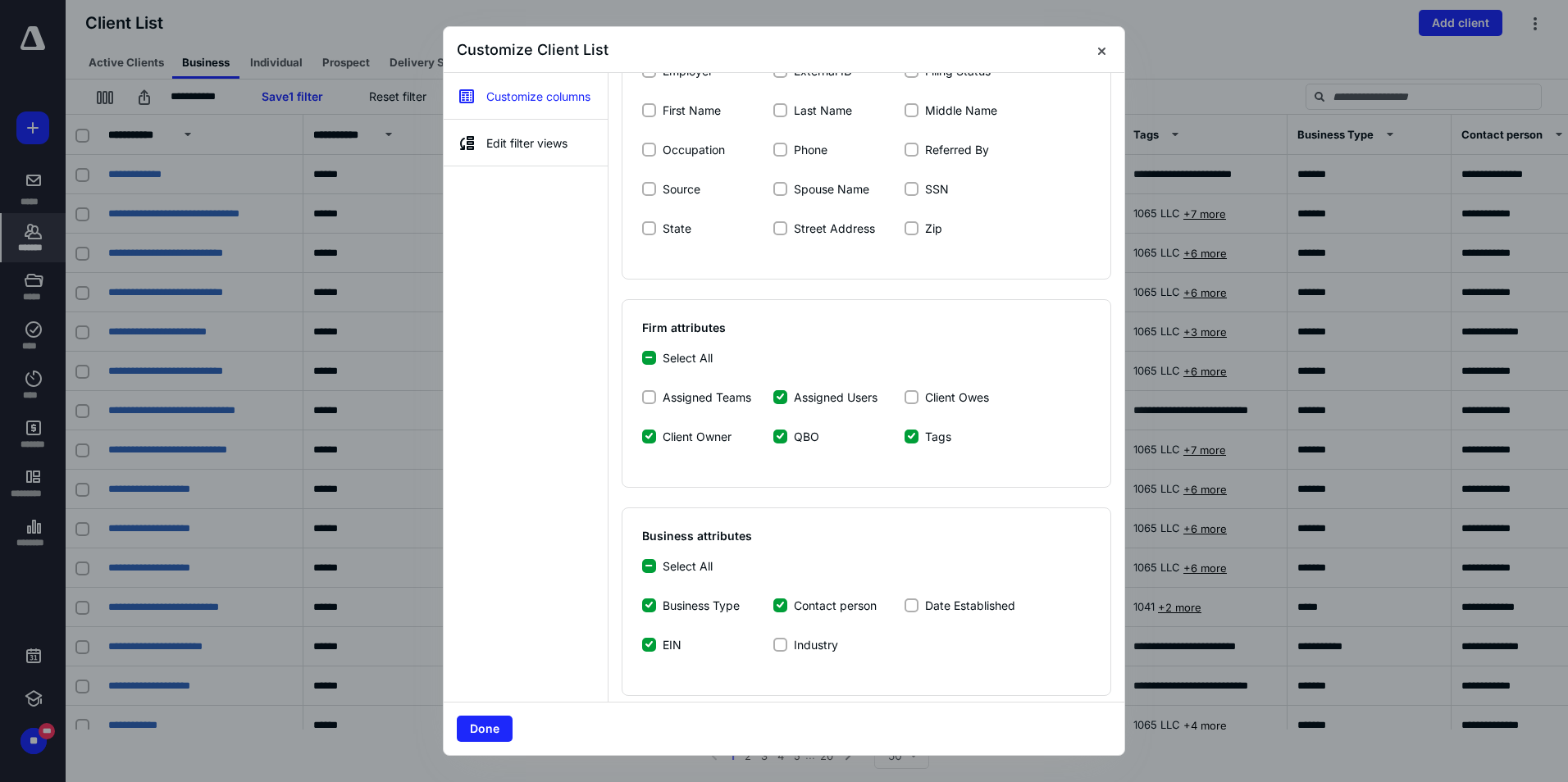 click on "QBO" at bounding box center [780, 436] 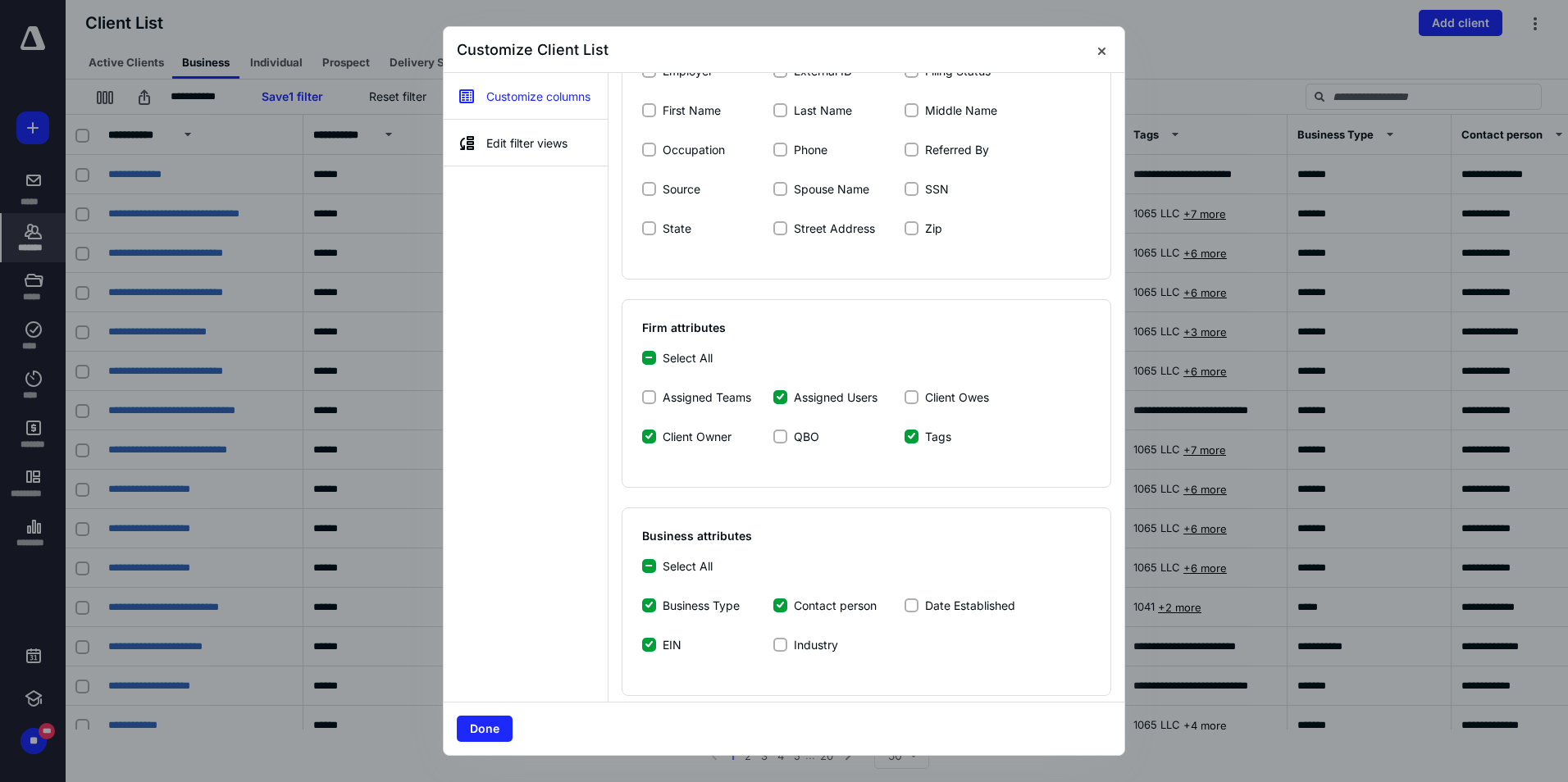 click on "Assigned Users" at bounding box center [780, 397] 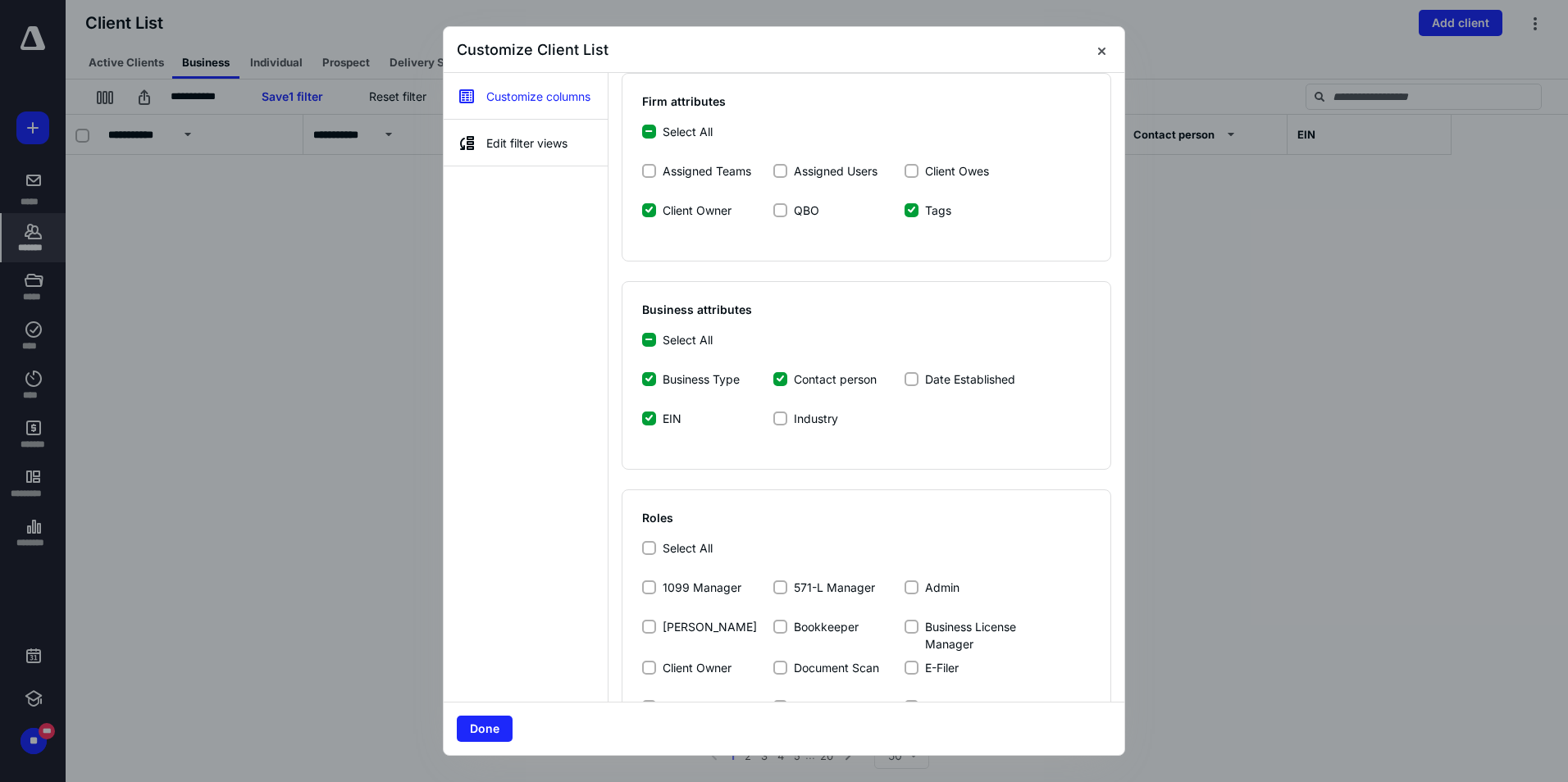 scroll, scrollTop: 574, scrollLeft: 0, axis: vertical 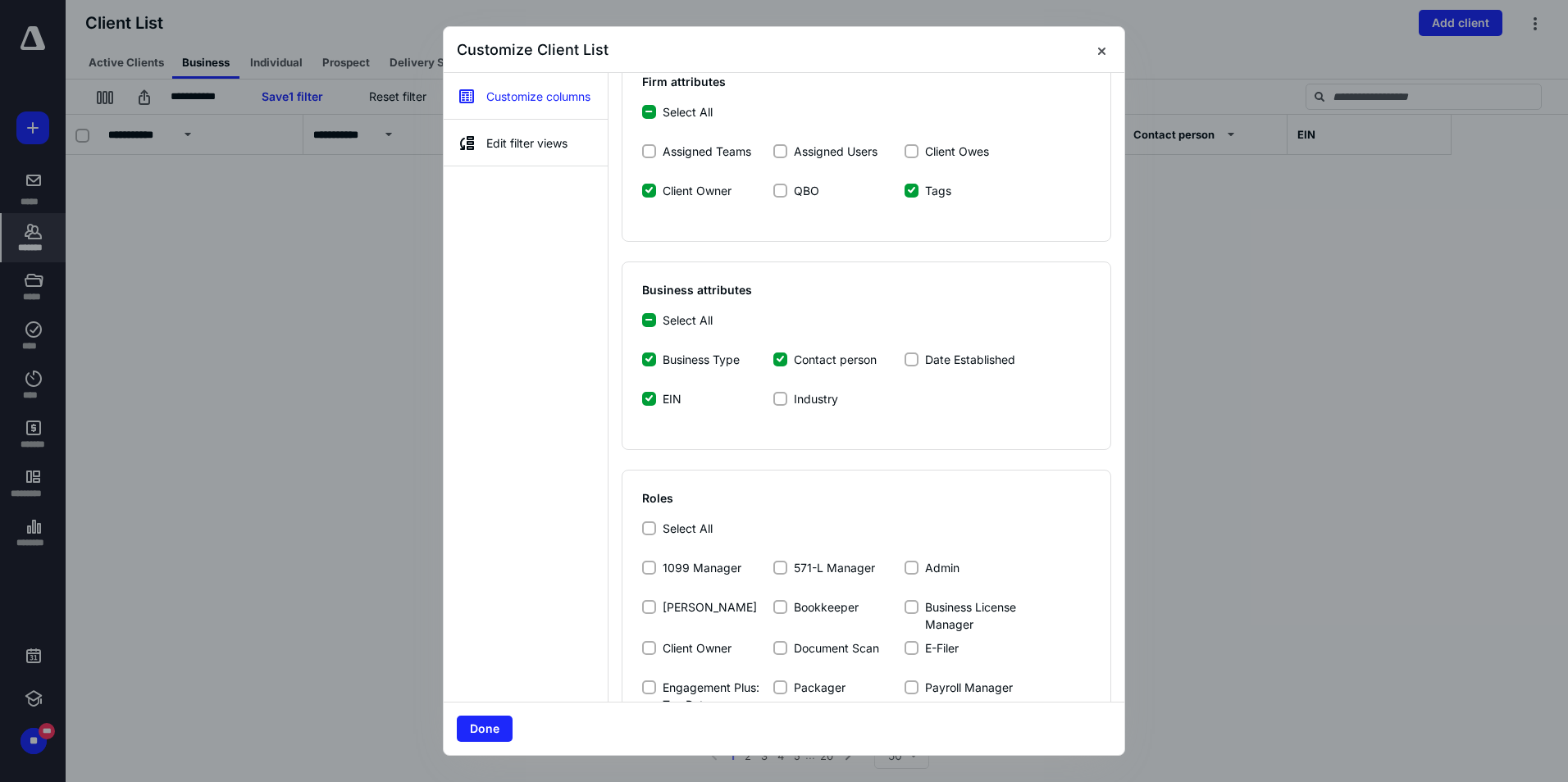 click on "EIN" at bounding box center (649, 398) 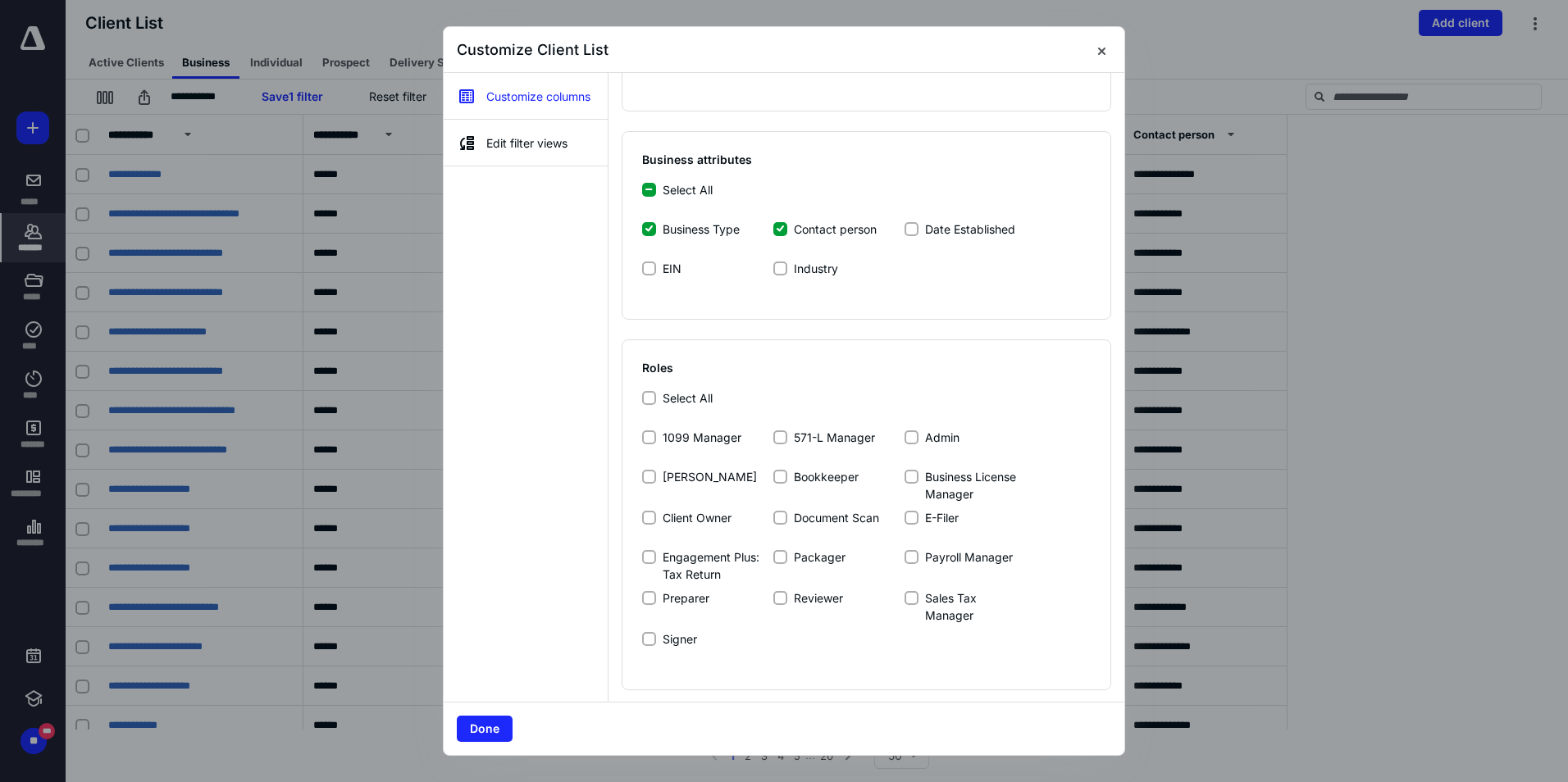 scroll, scrollTop: 706, scrollLeft: 0, axis: vertical 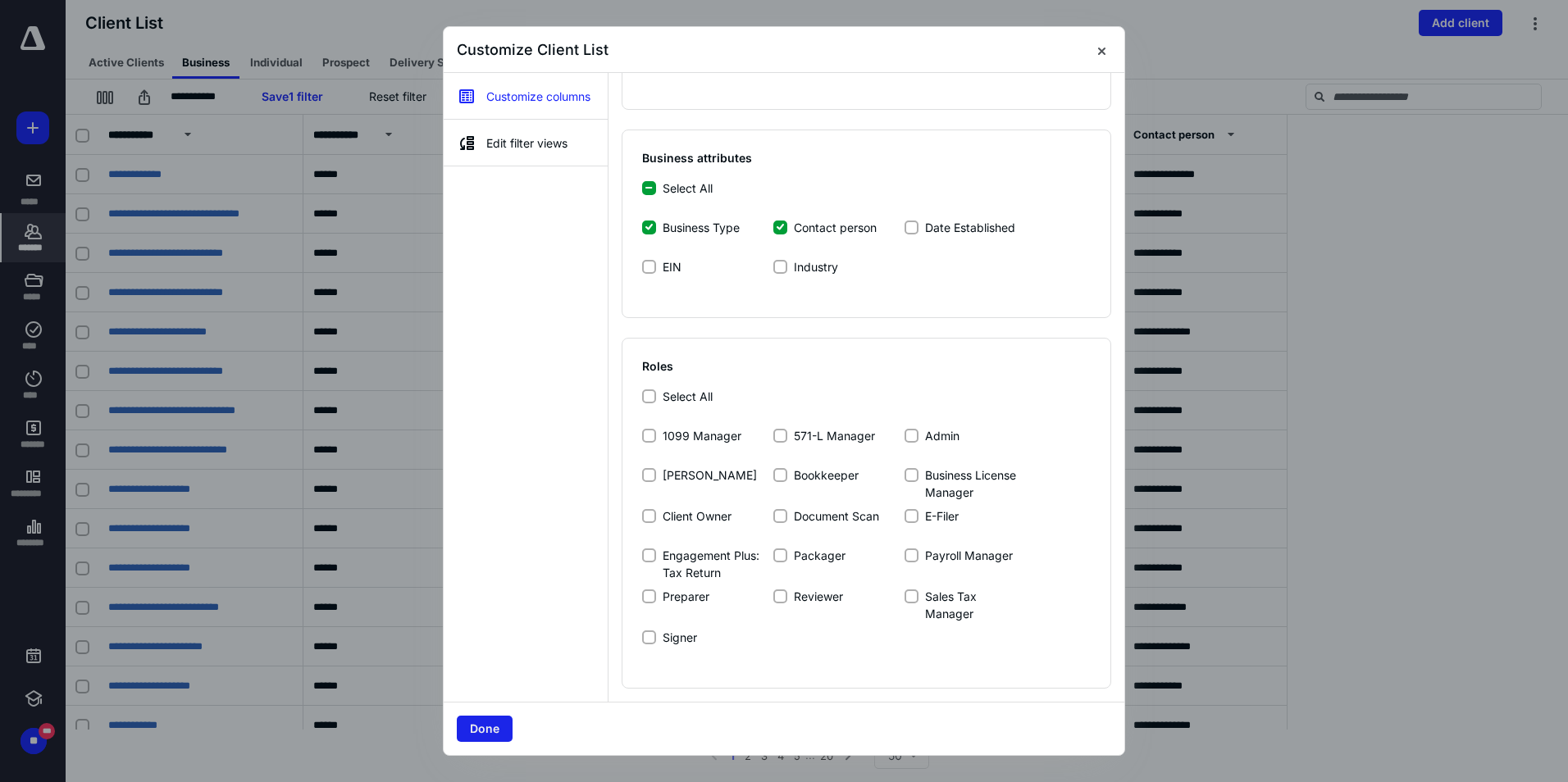 click on "Done" at bounding box center [485, 729] 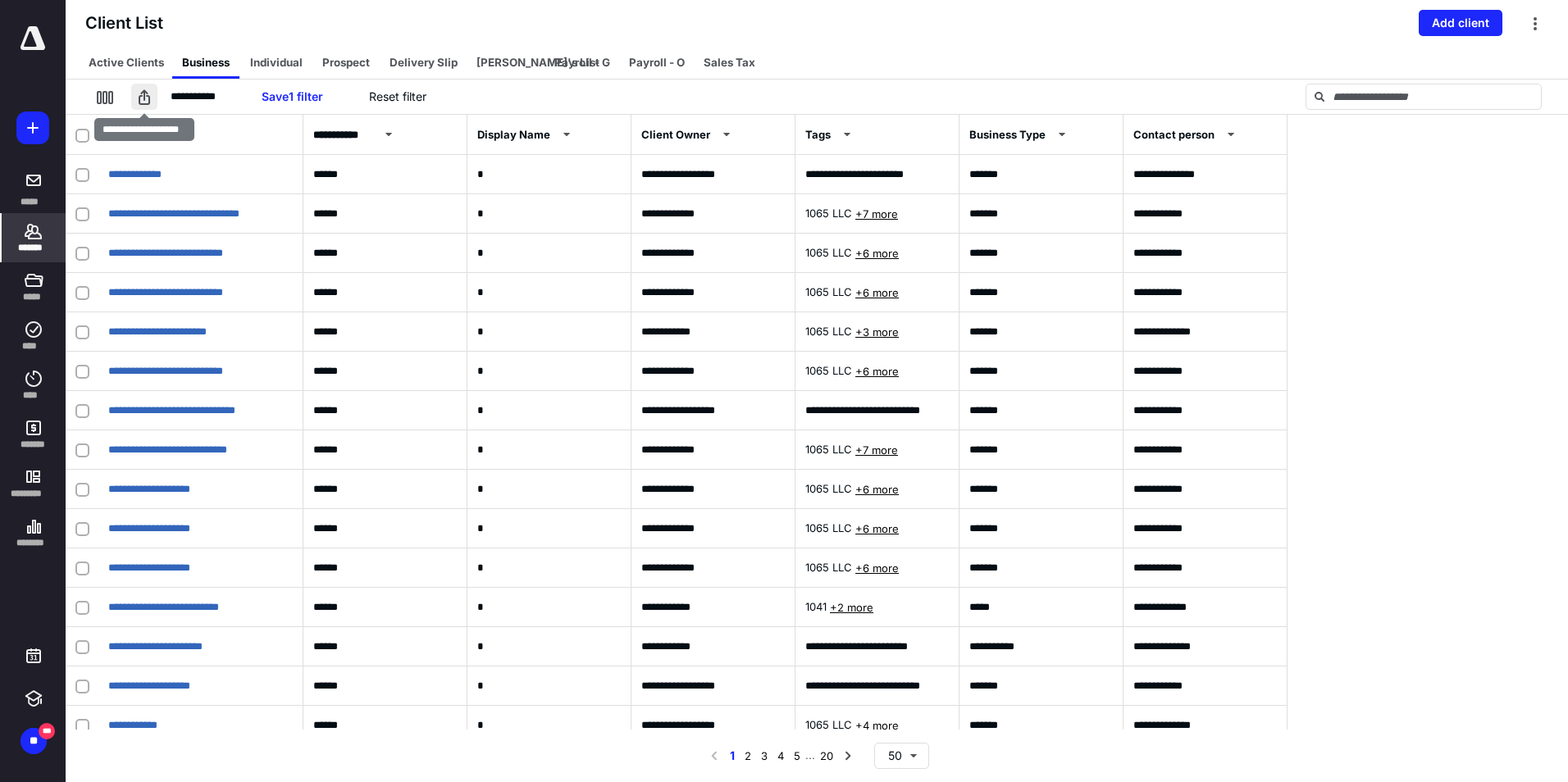 click at bounding box center (144, 97) 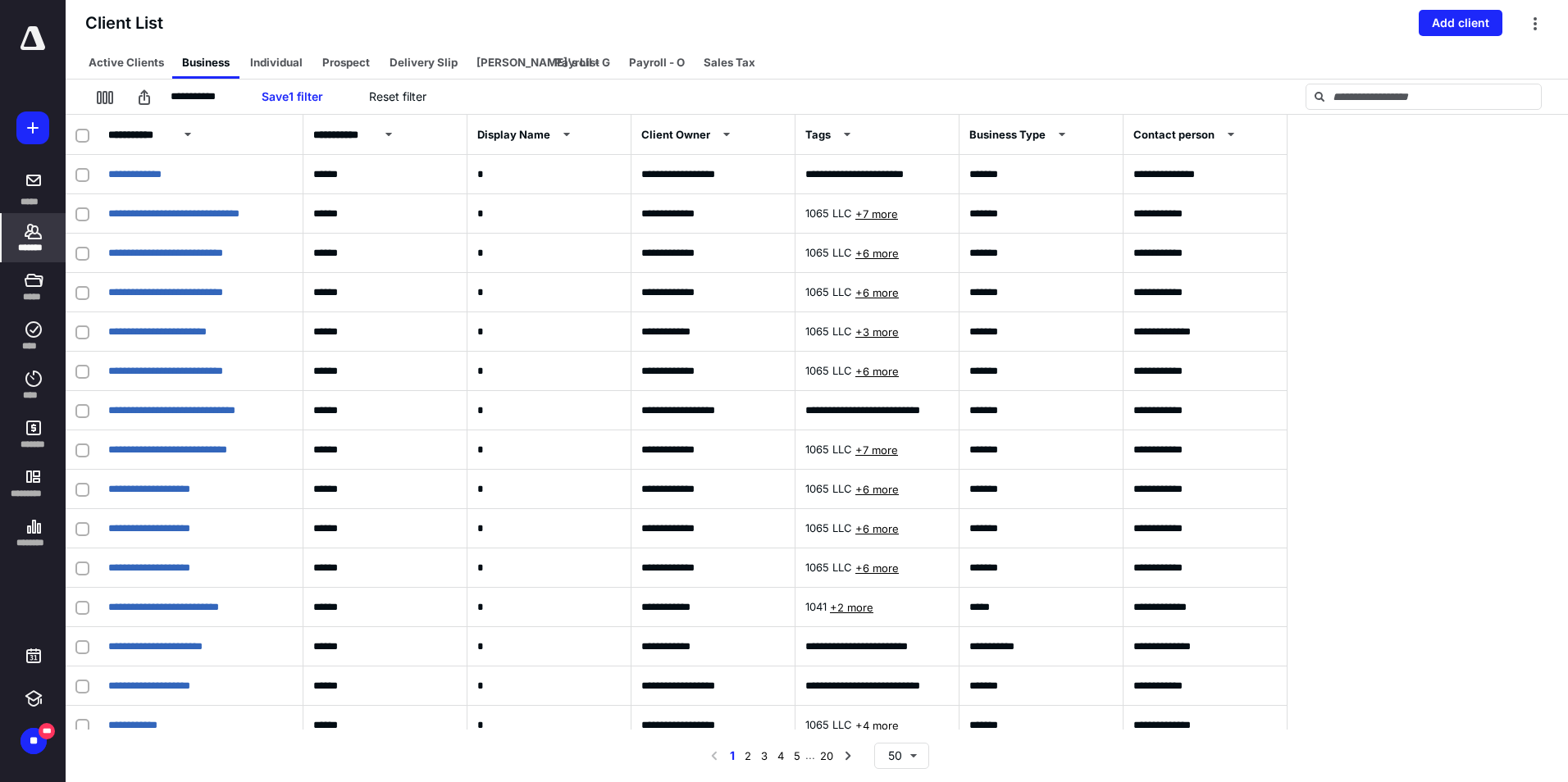 click on "Client List Add client" at bounding box center [817, 23] 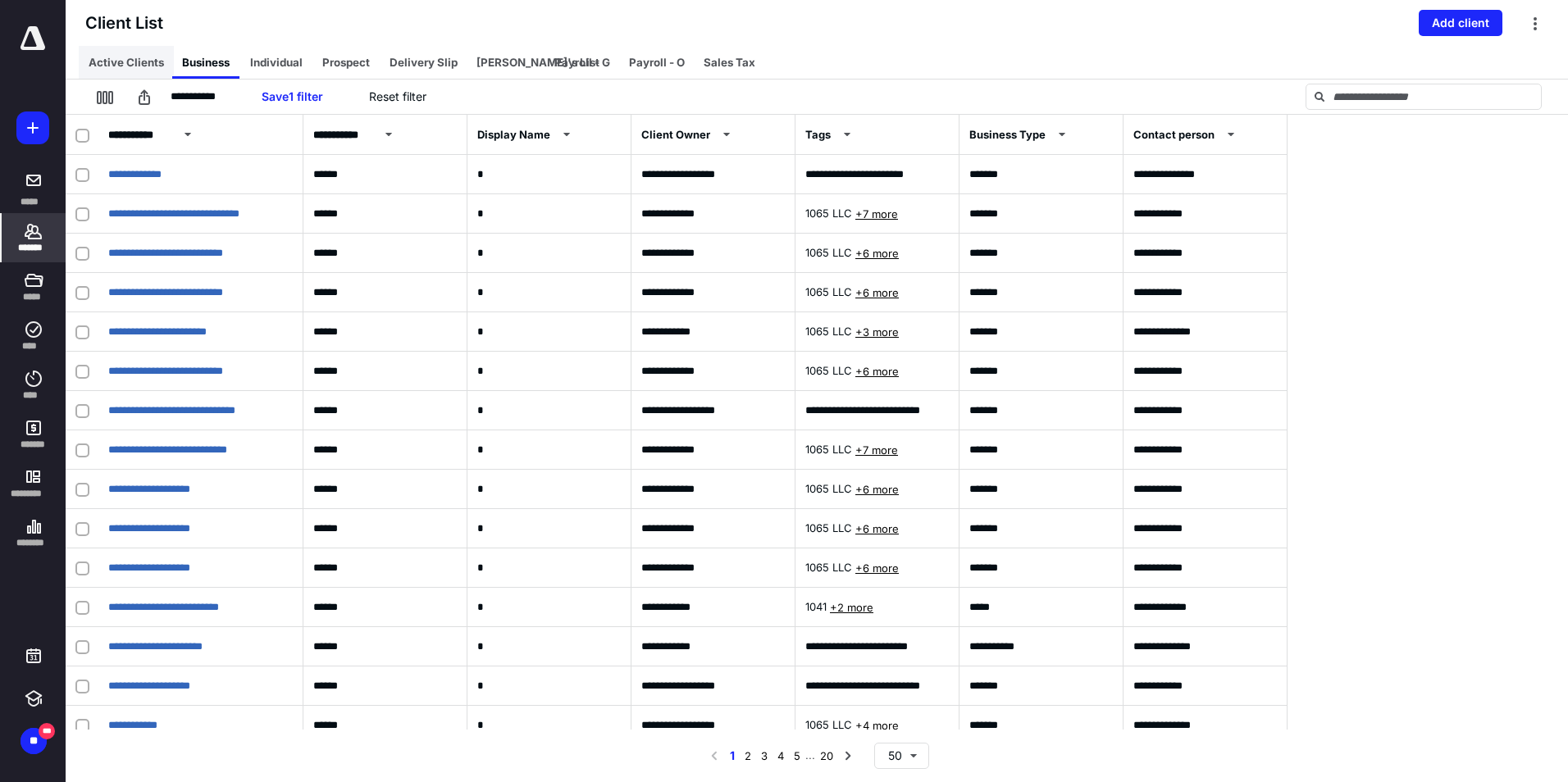 click on "Active Clients" at bounding box center (126, 62) 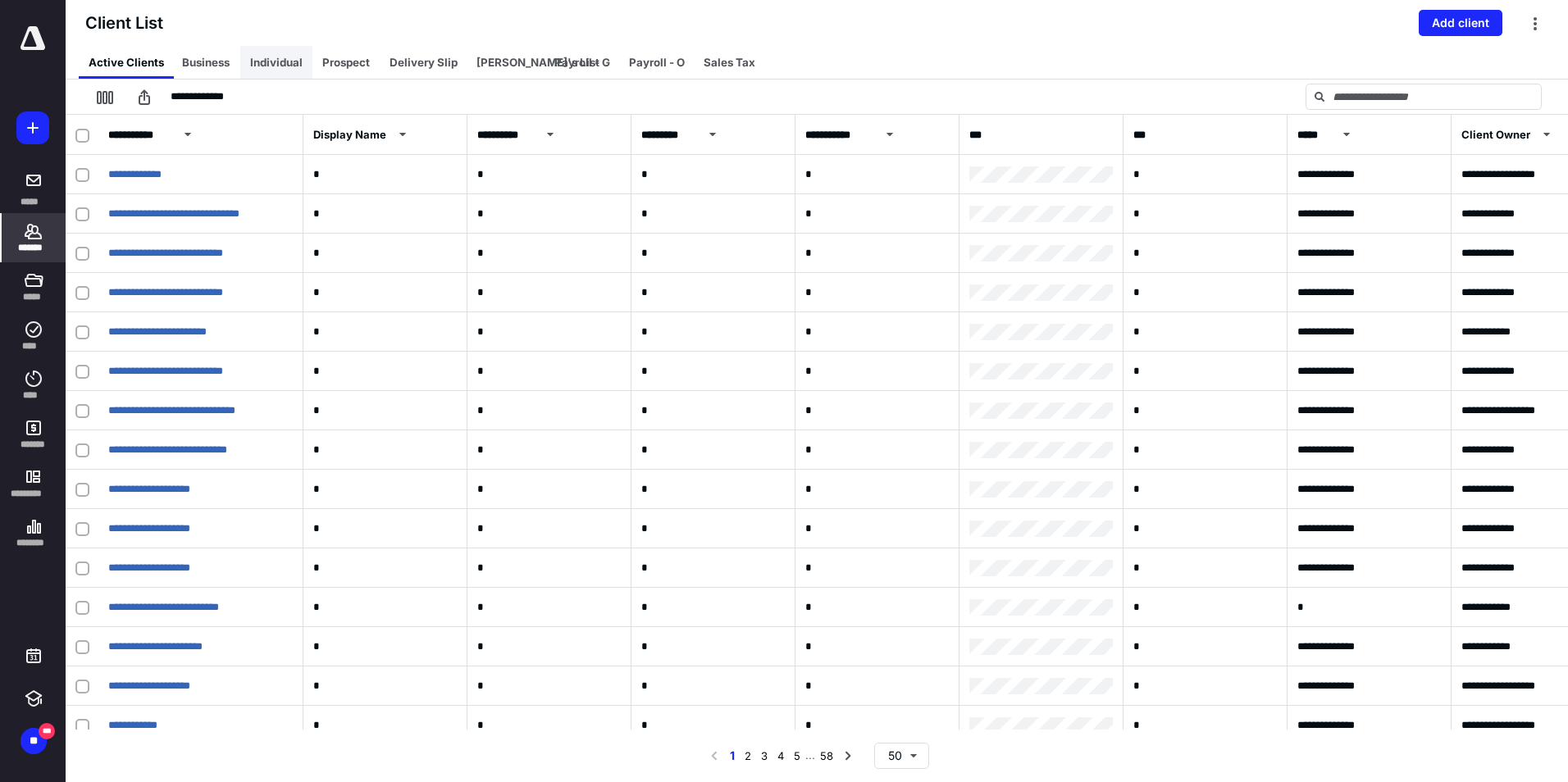 click on "Individual" at bounding box center (276, 62) 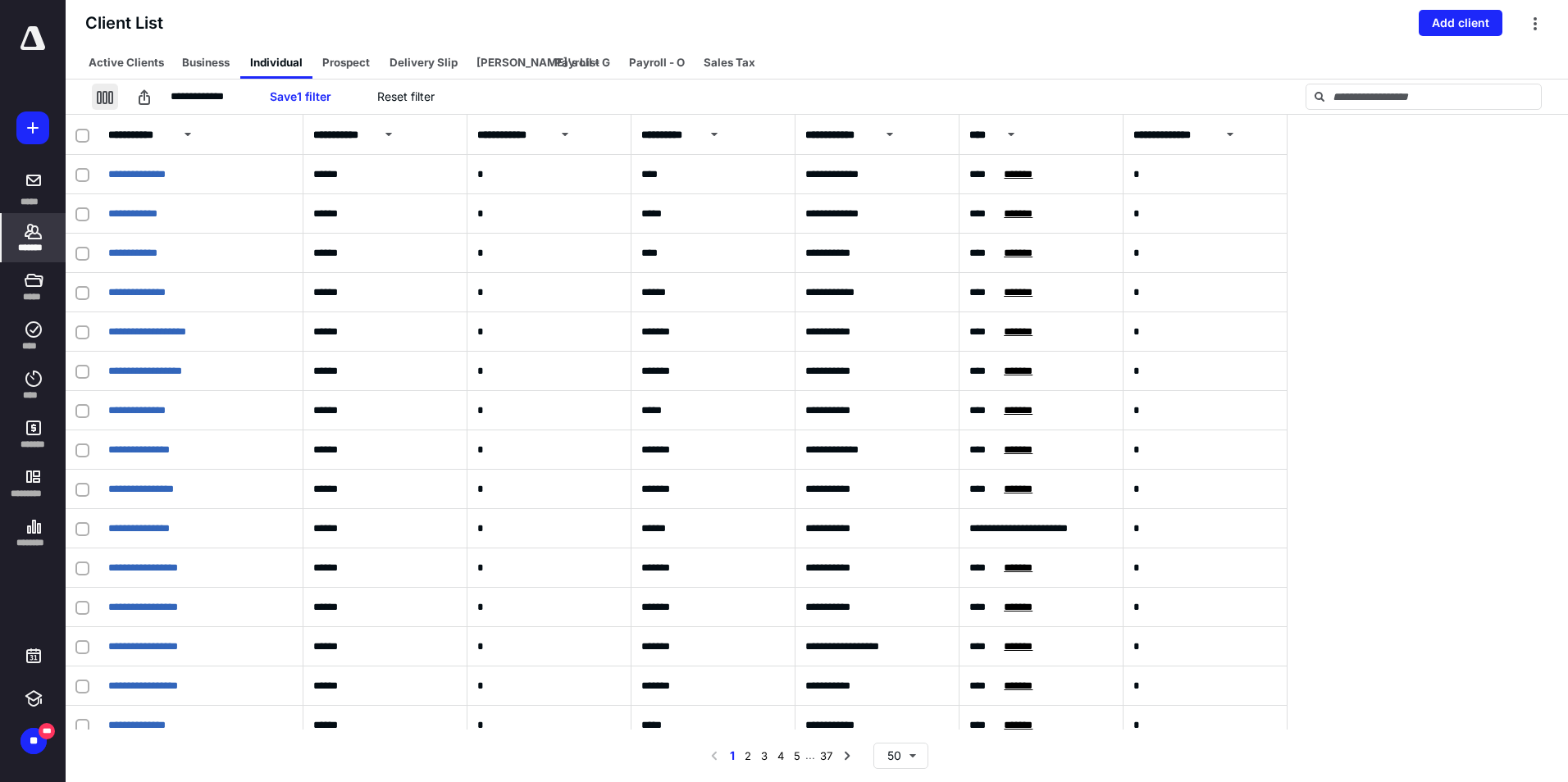 click at bounding box center (105, 97) 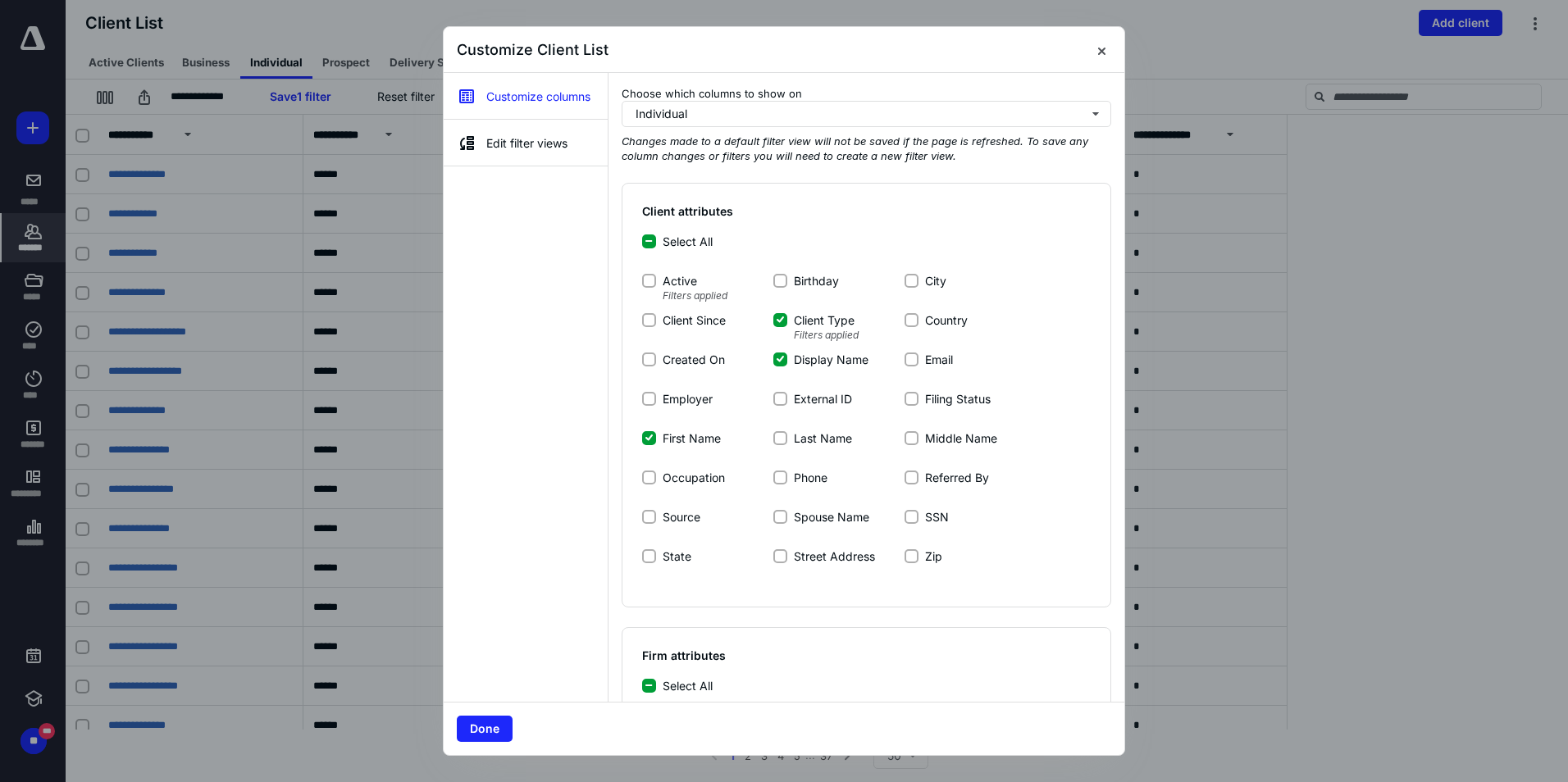 click on "External ID" at bounding box center (780, 398) 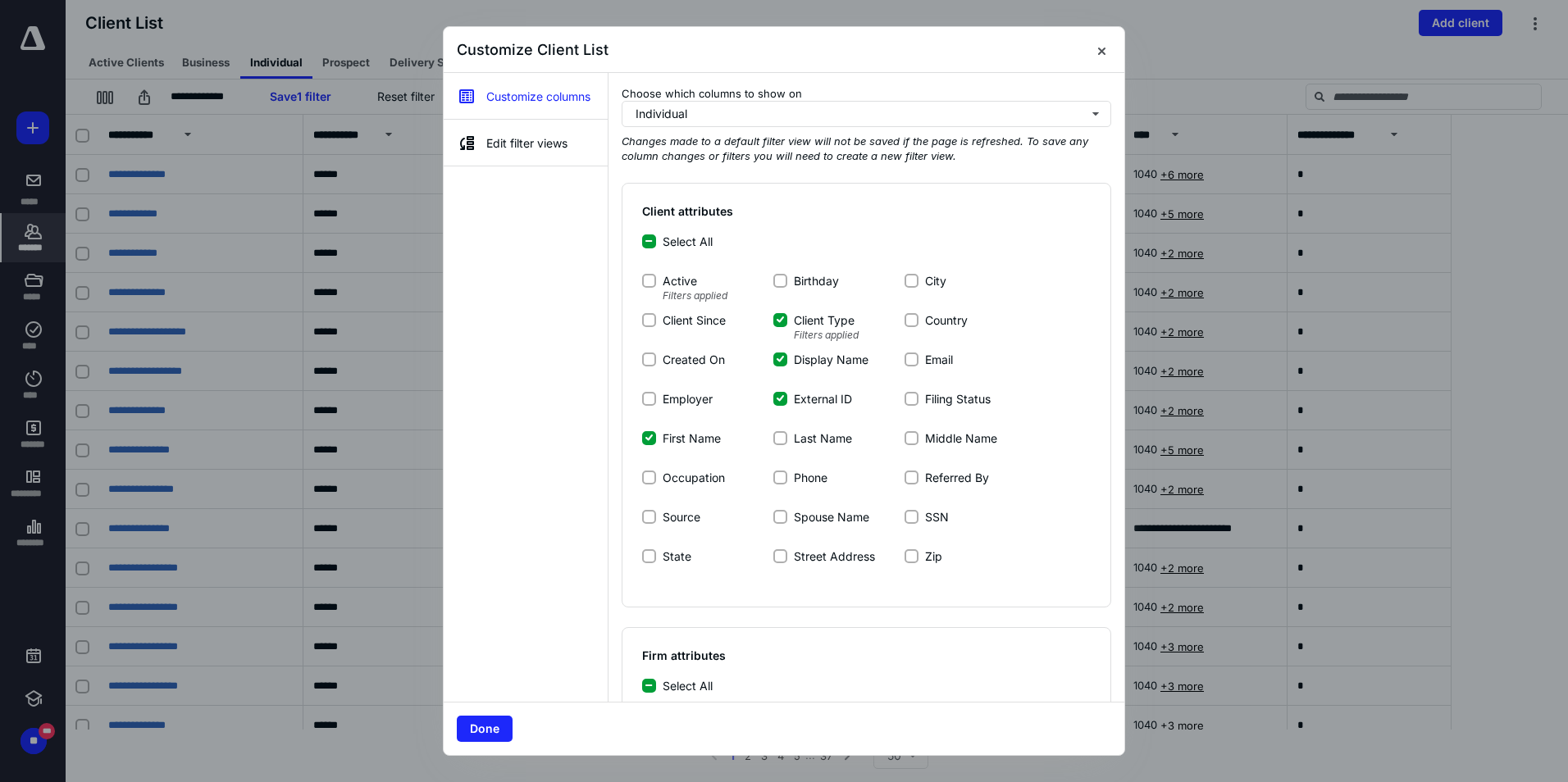 click on "First Name" at bounding box center [649, 438] 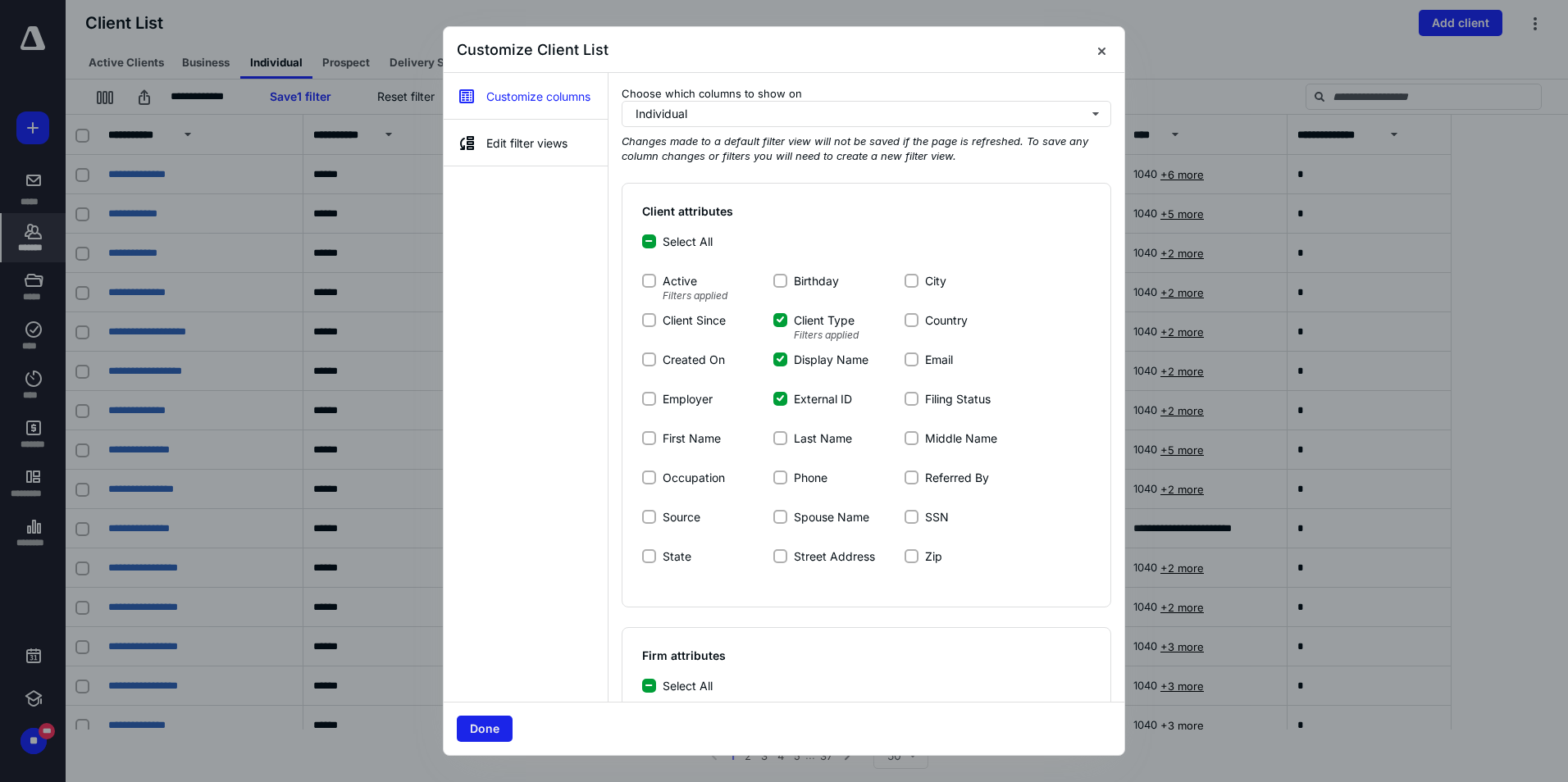 click on "Done" at bounding box center (485, 729) 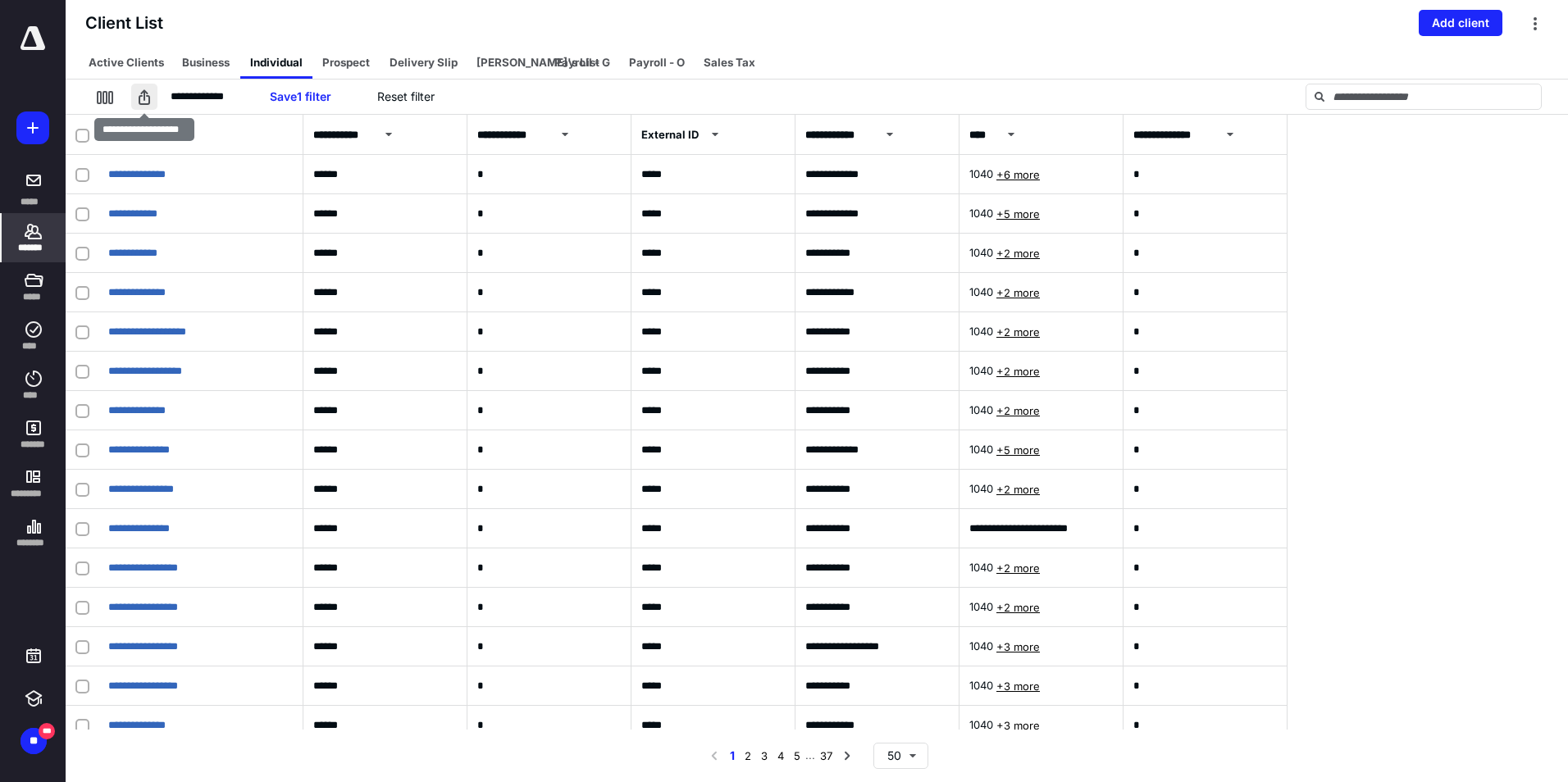 click at bounding box center (144, 97) 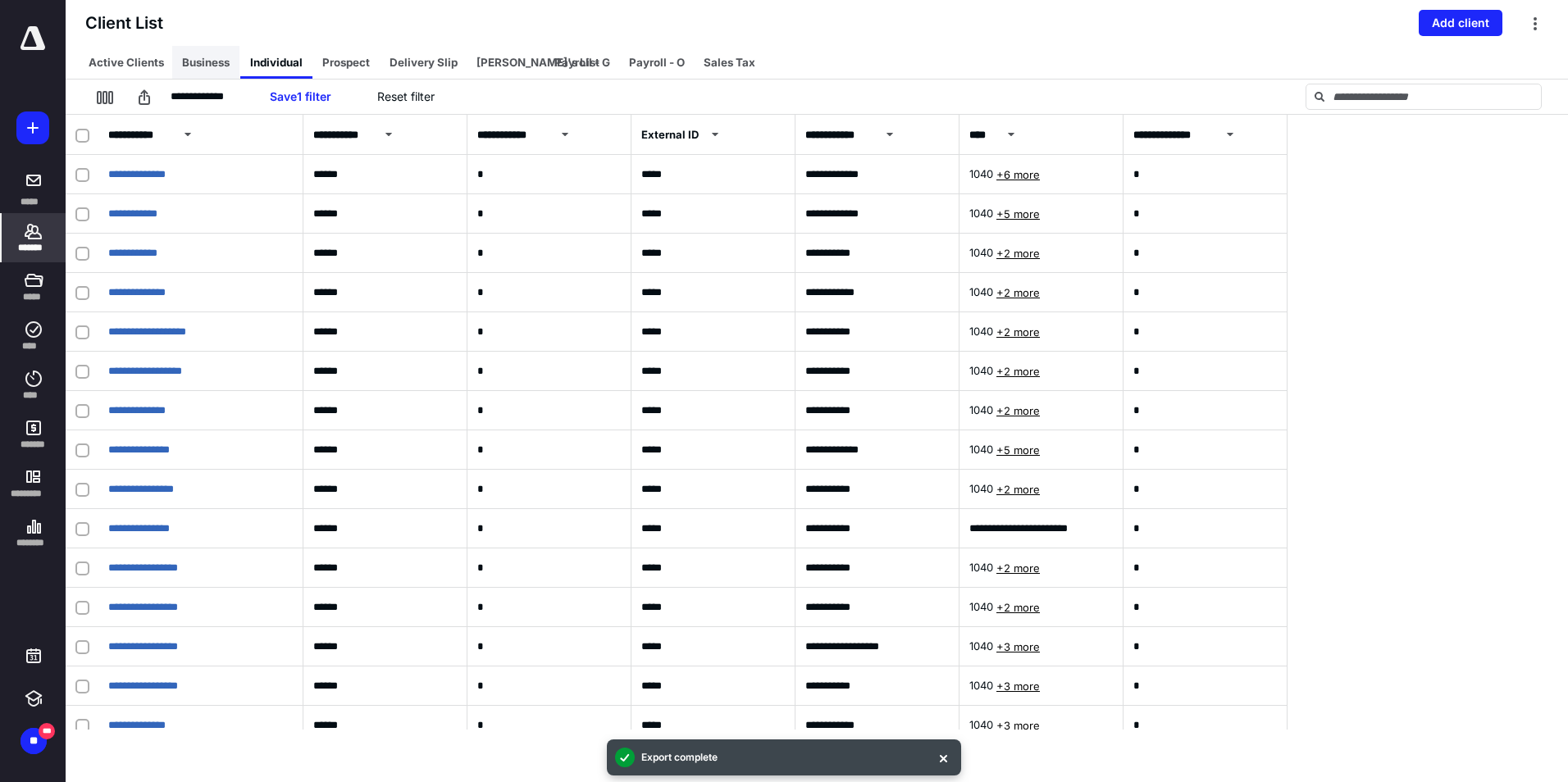 click on "Business" at bounding box center [206, 62] 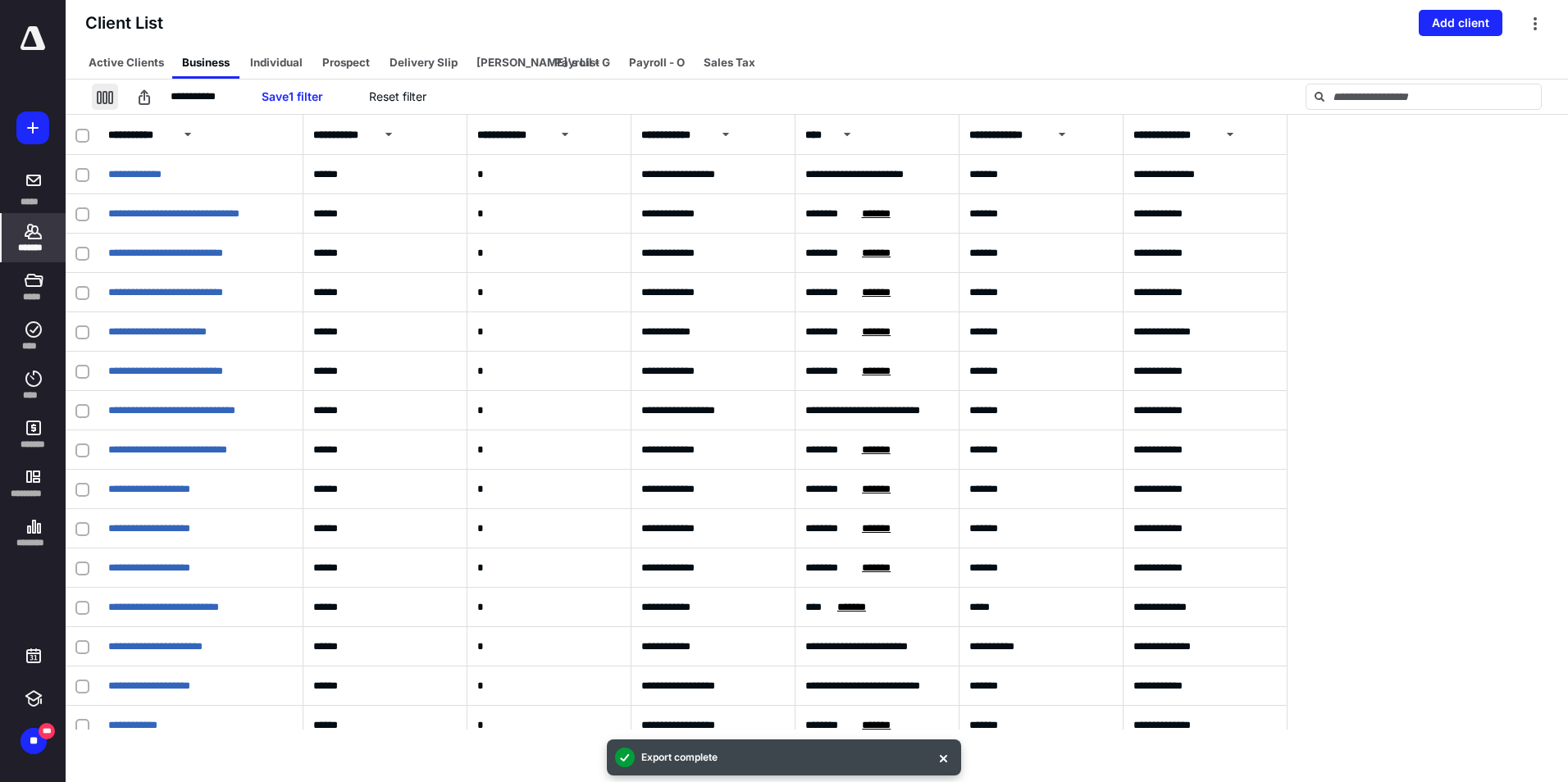 click at bounding box center (105, 97) 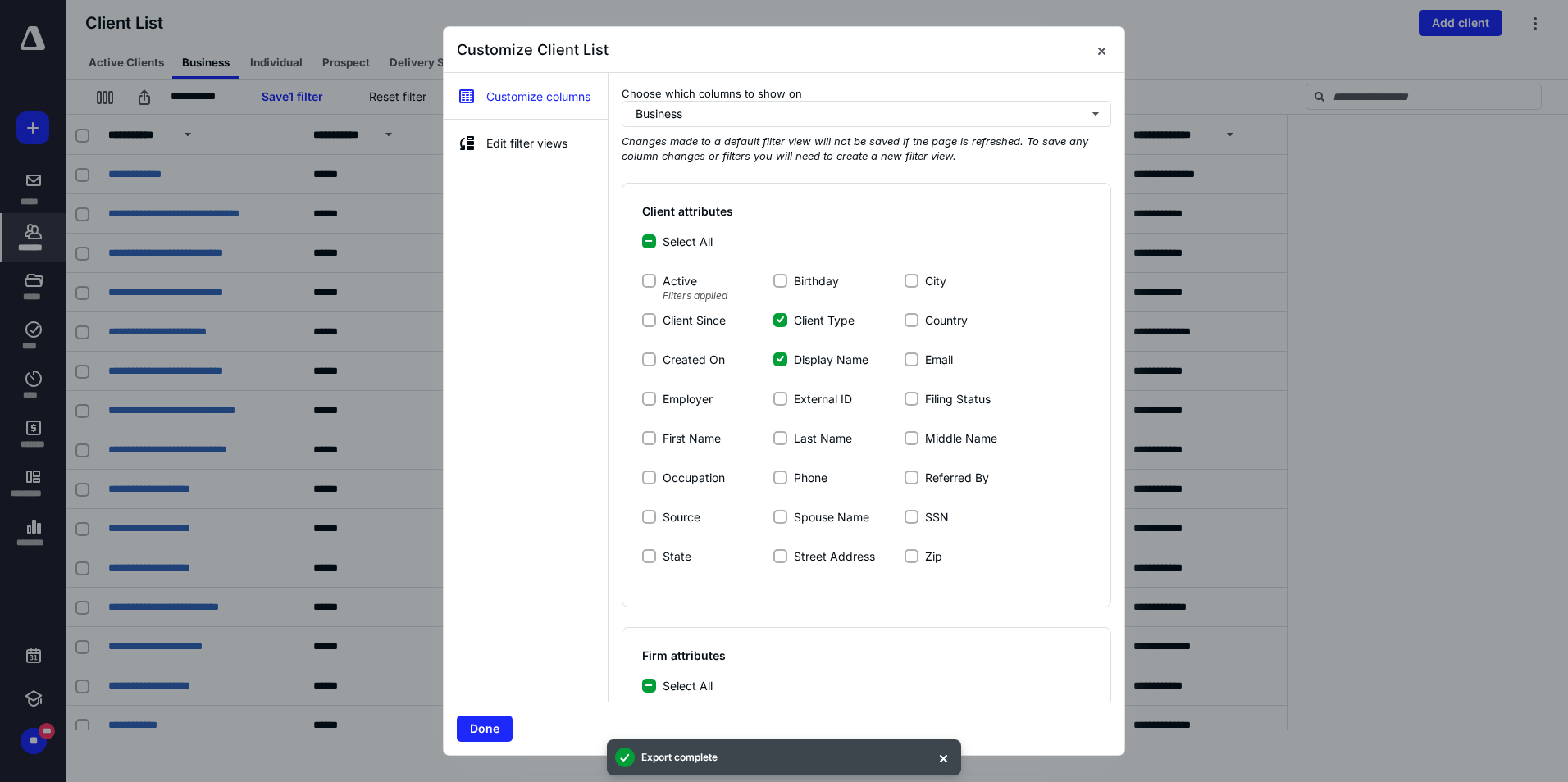 click on "External ID" at bounding box center (780, 398) 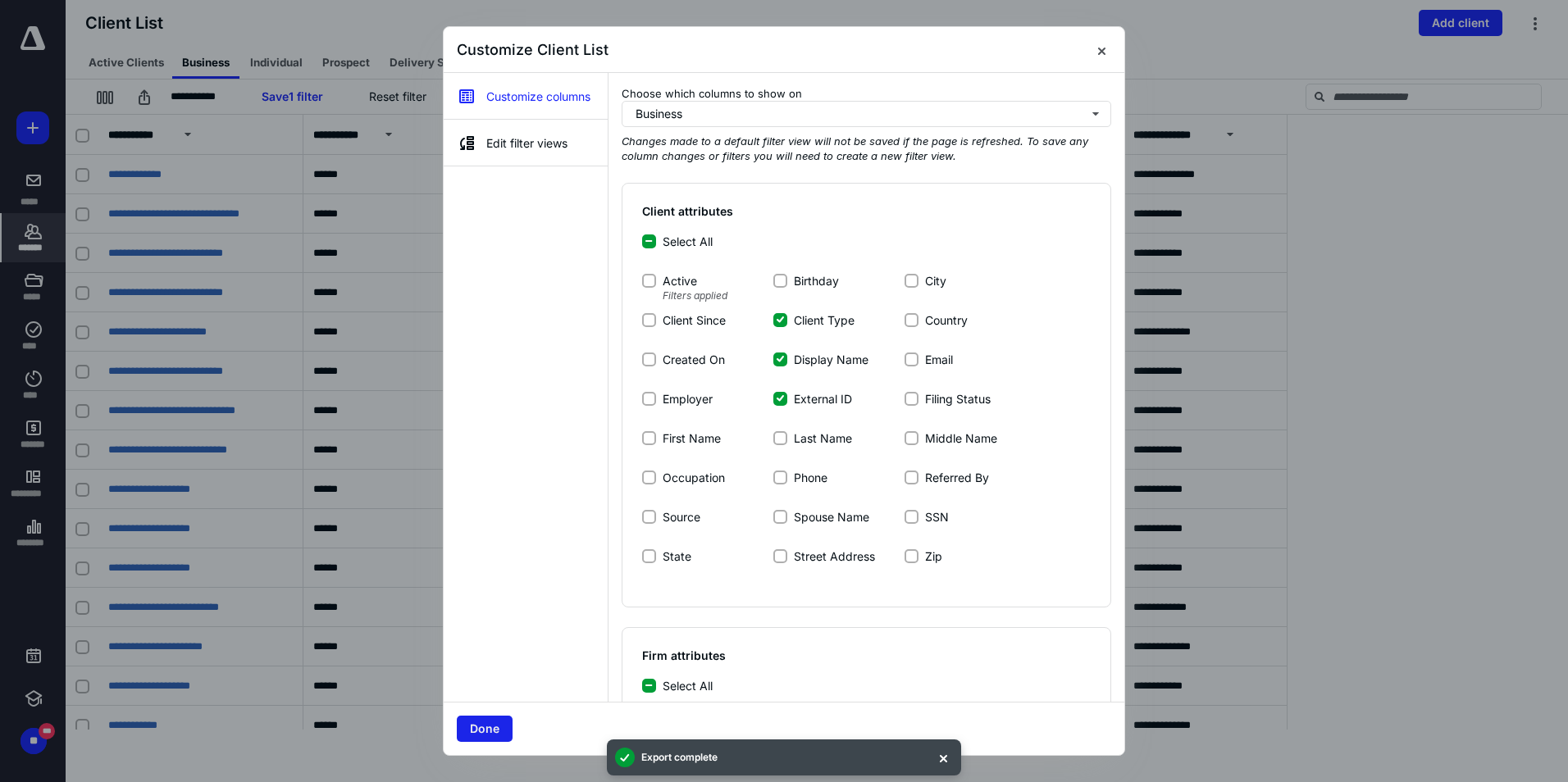 click on "Done" at bounding box center [485, 729] 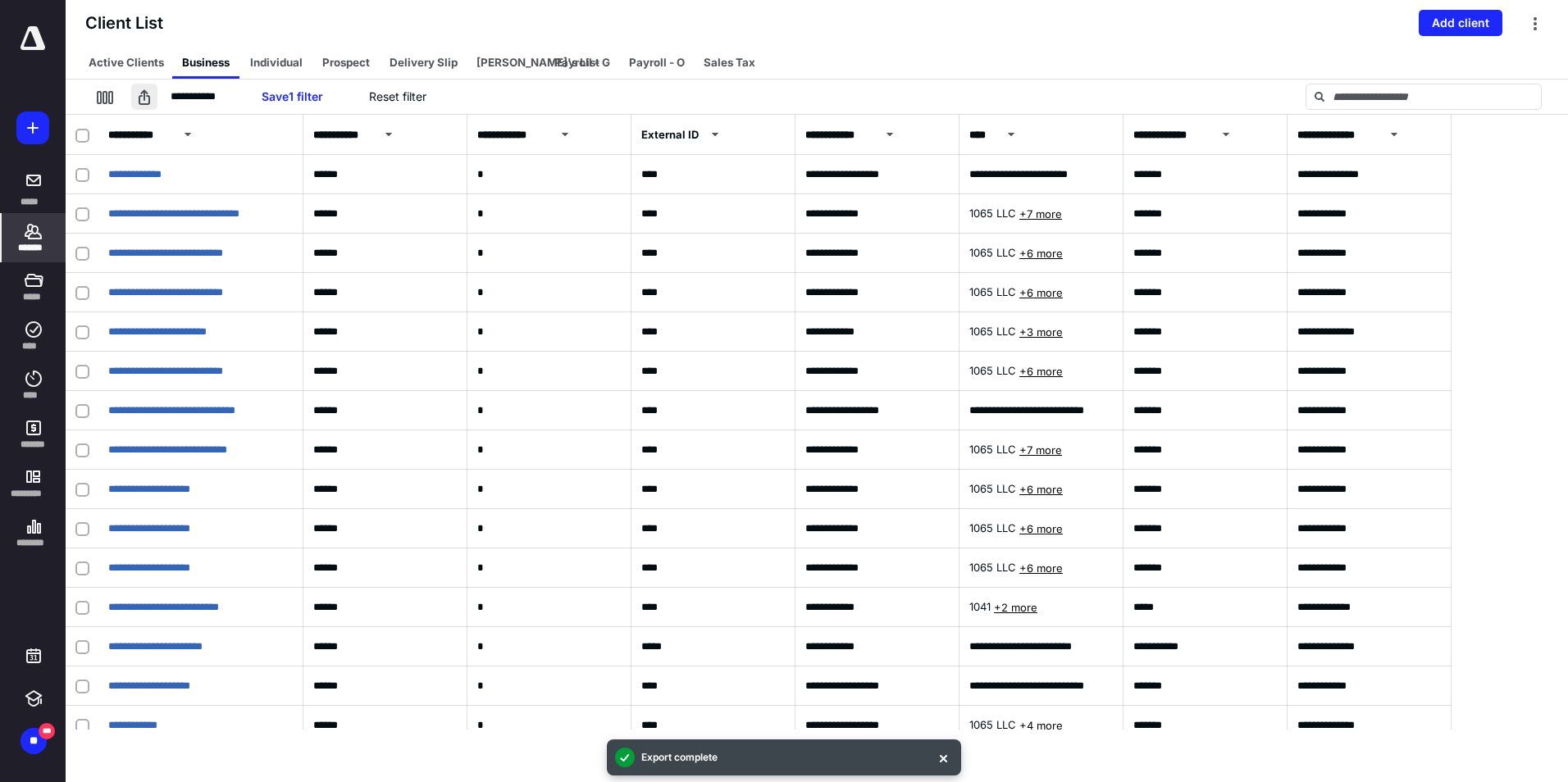 click at bounding box center [144, 97] 